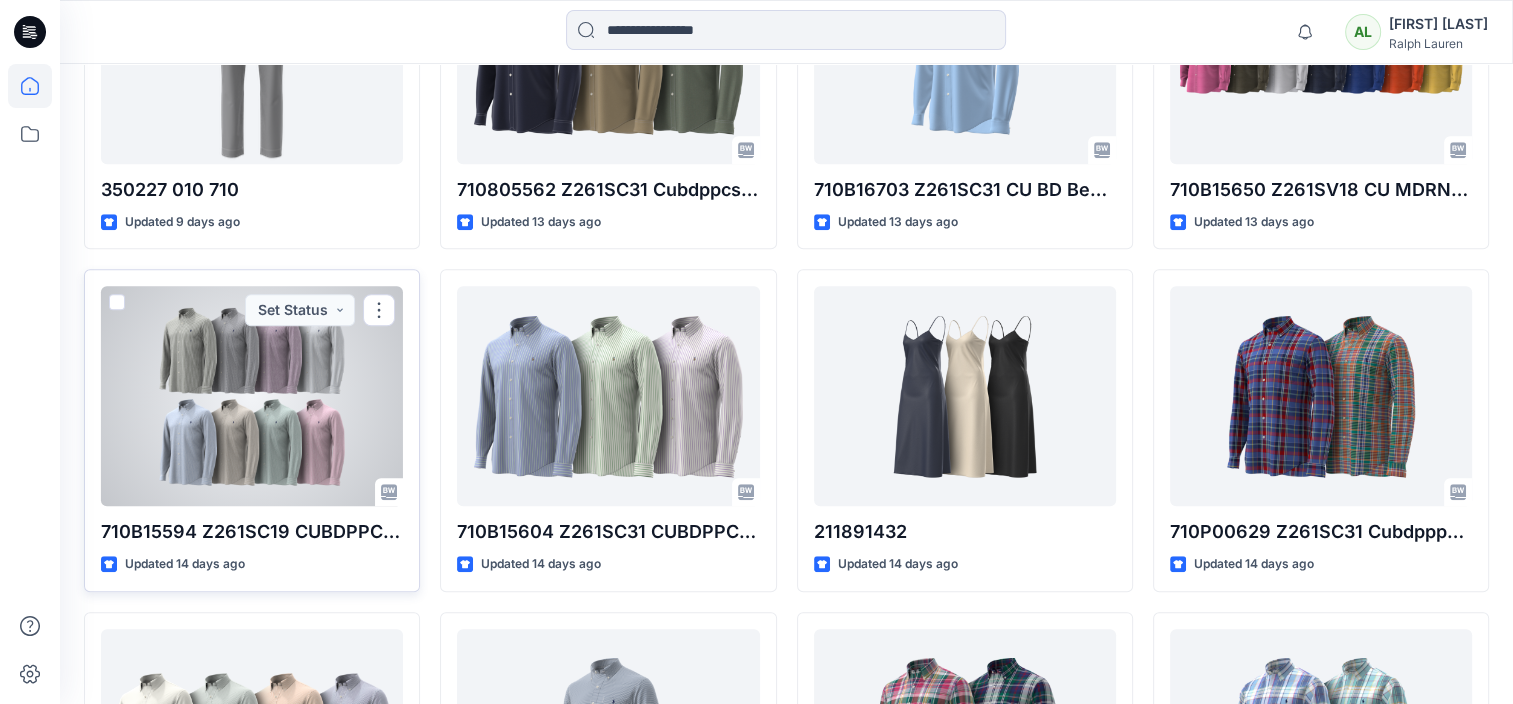 scroll, scrollTop: 1400, scrollLeft: 0, axis: vertical 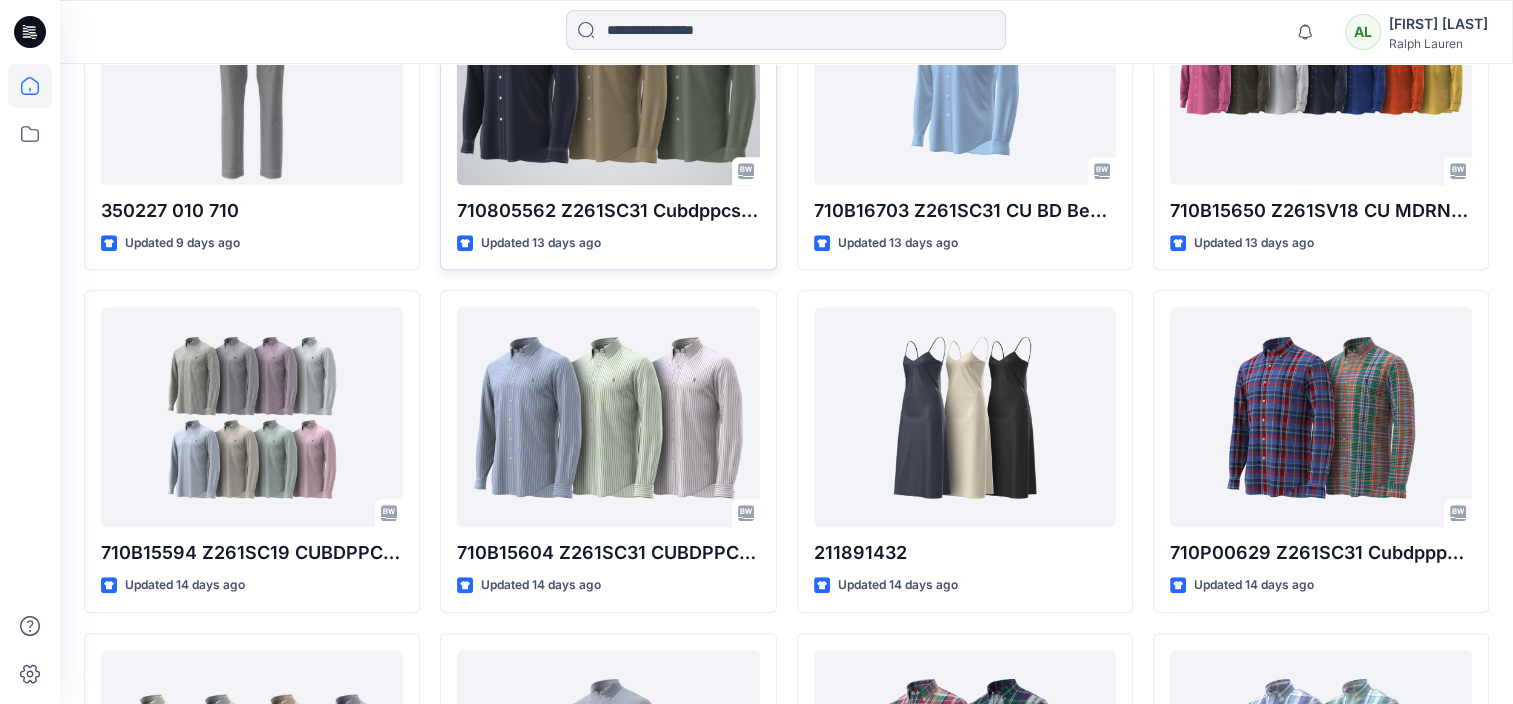 click at bounding box center [608, 75] 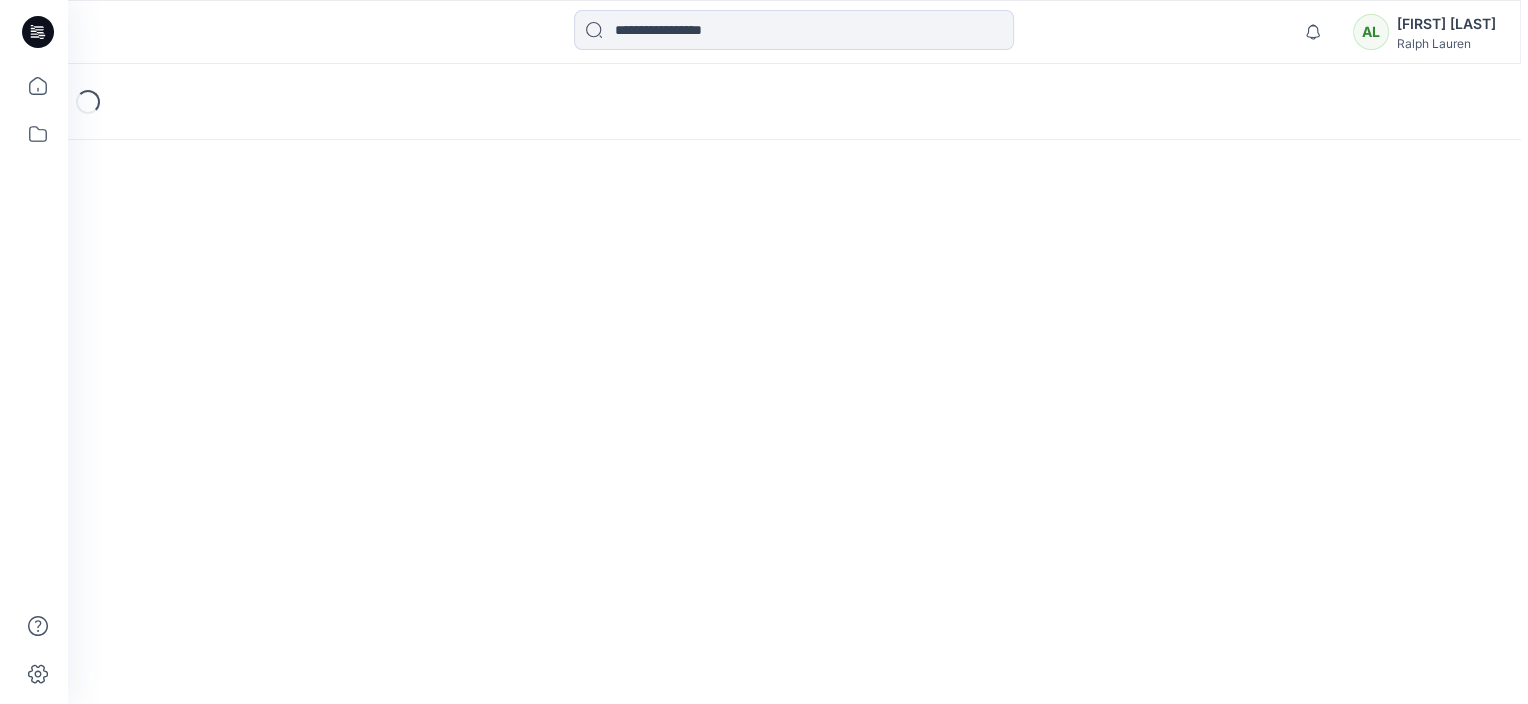 scroll, scrollTop: 0, scrollLeft: 0, axis: both 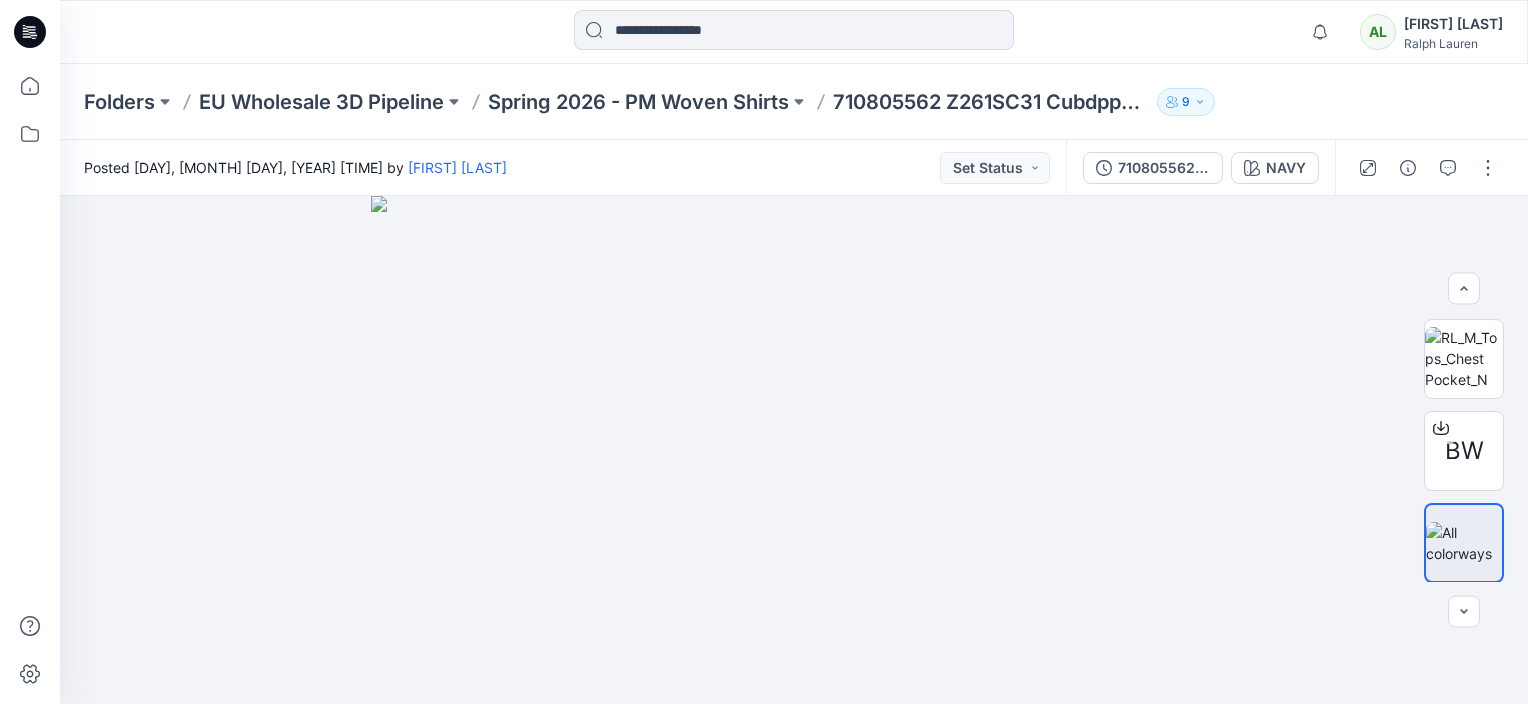 click 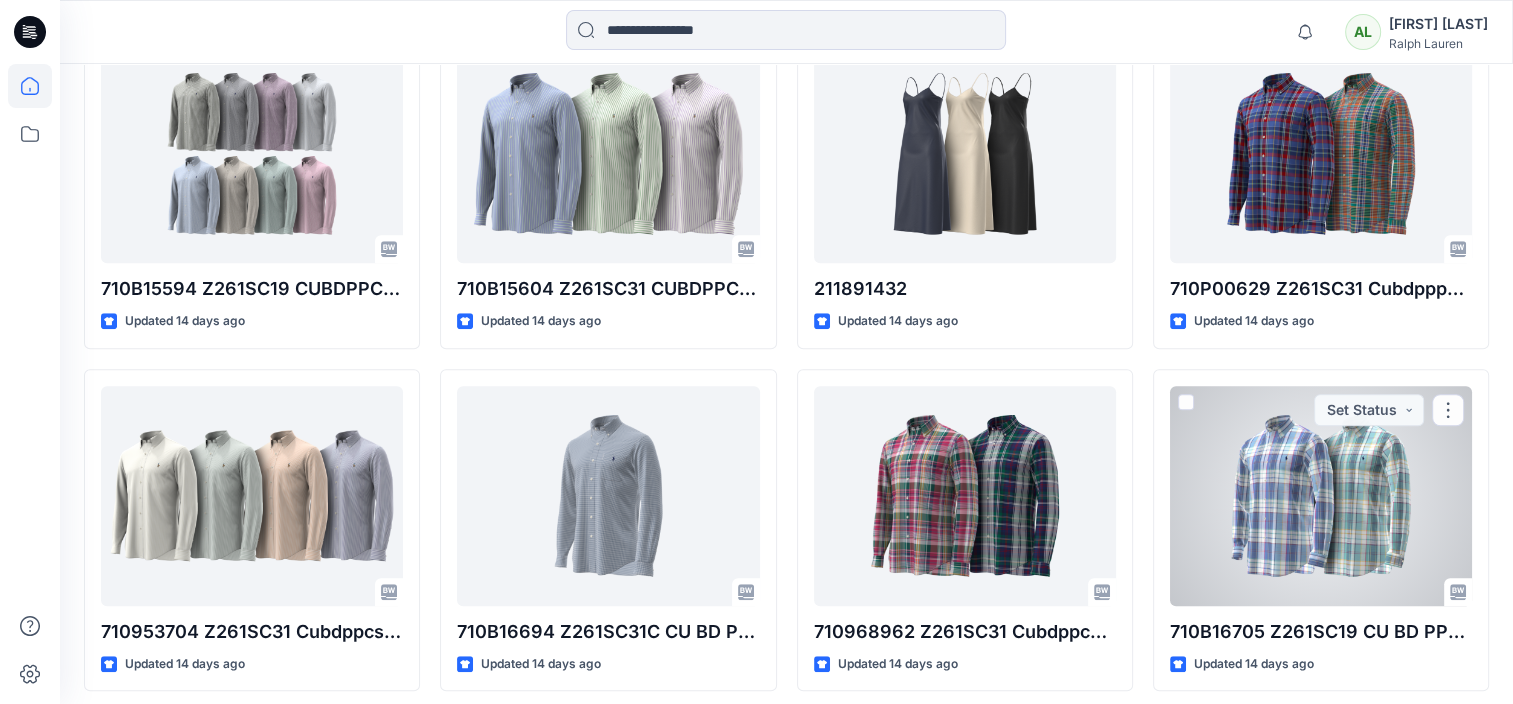 scroll, scrollTop: 1200, scrollLeft: 0, axis: vertical 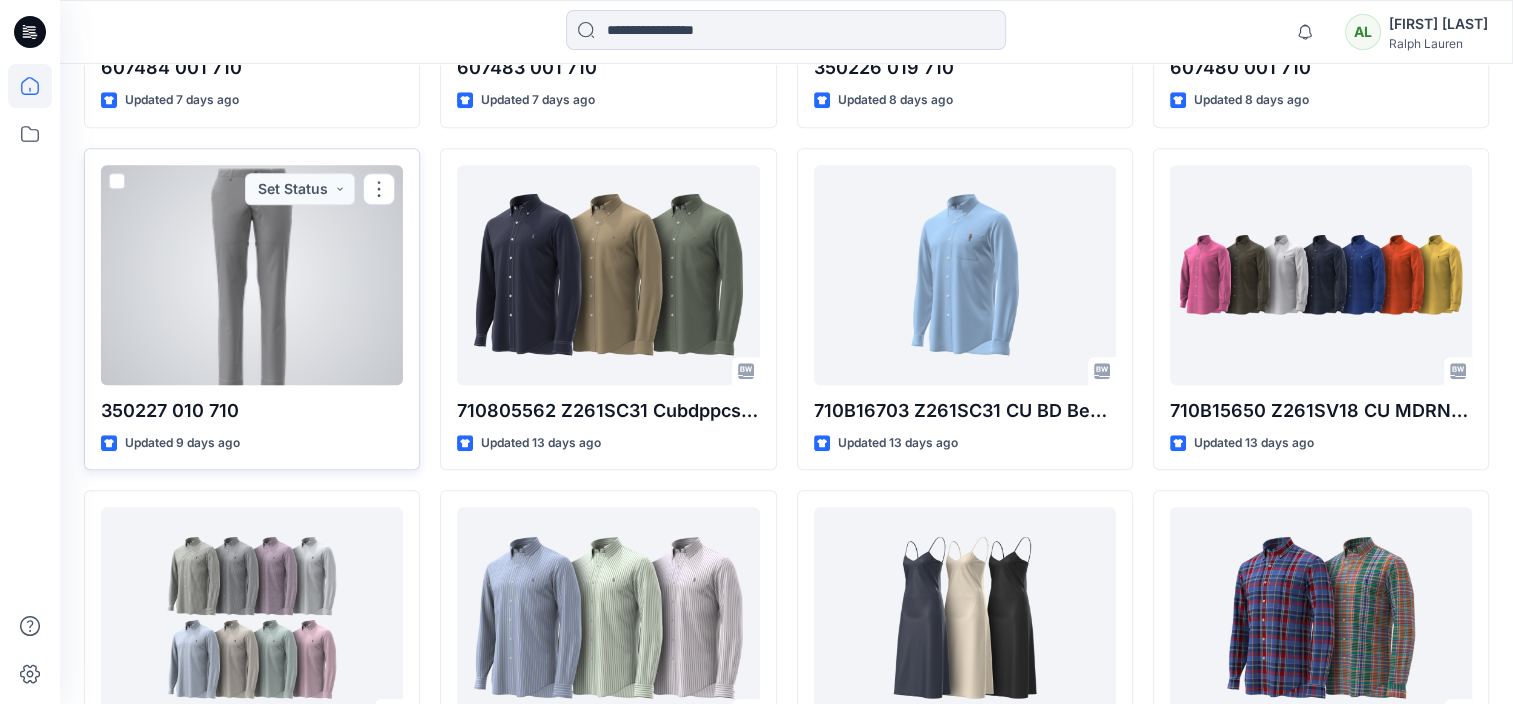 click at bounding box center (252, 275) 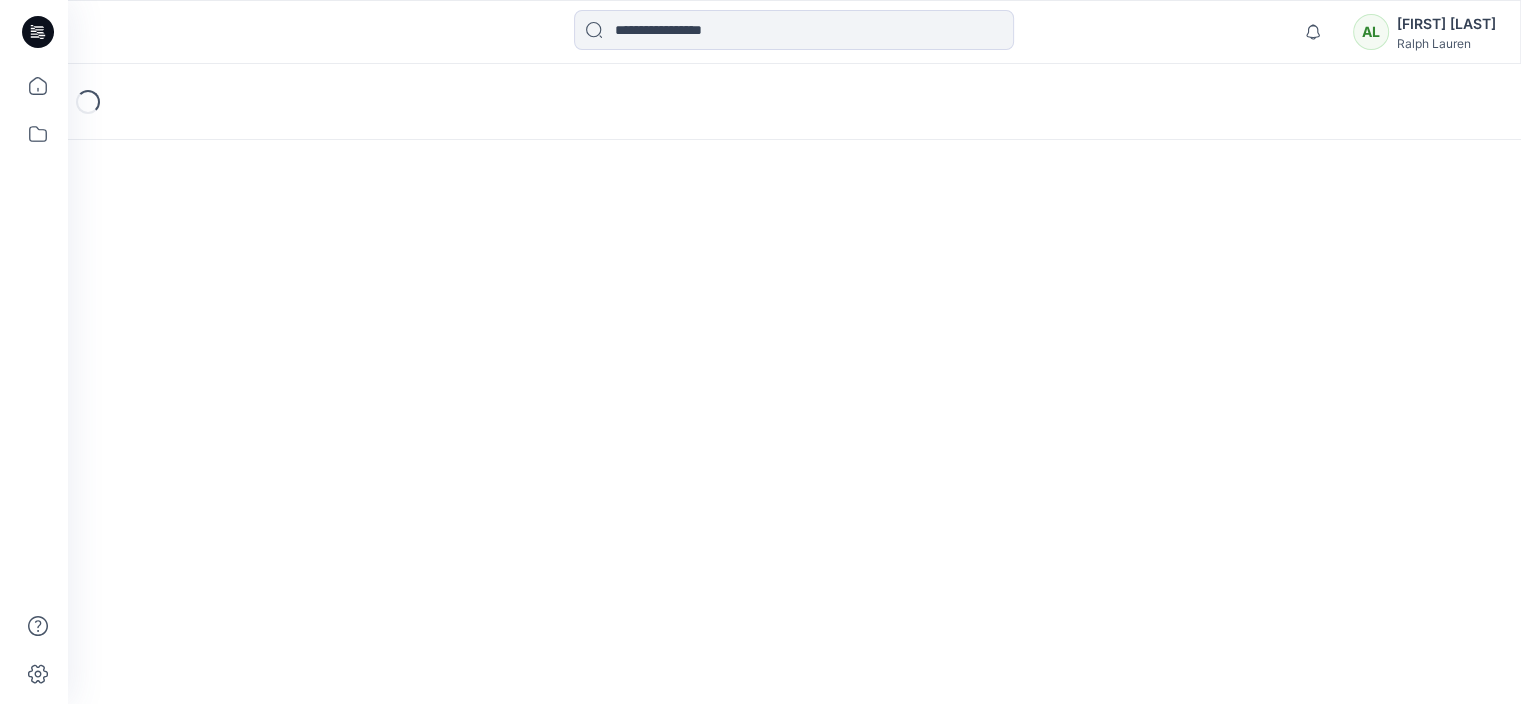 scroll, scrollTop: 0, scrollLeft: 0, axis: both 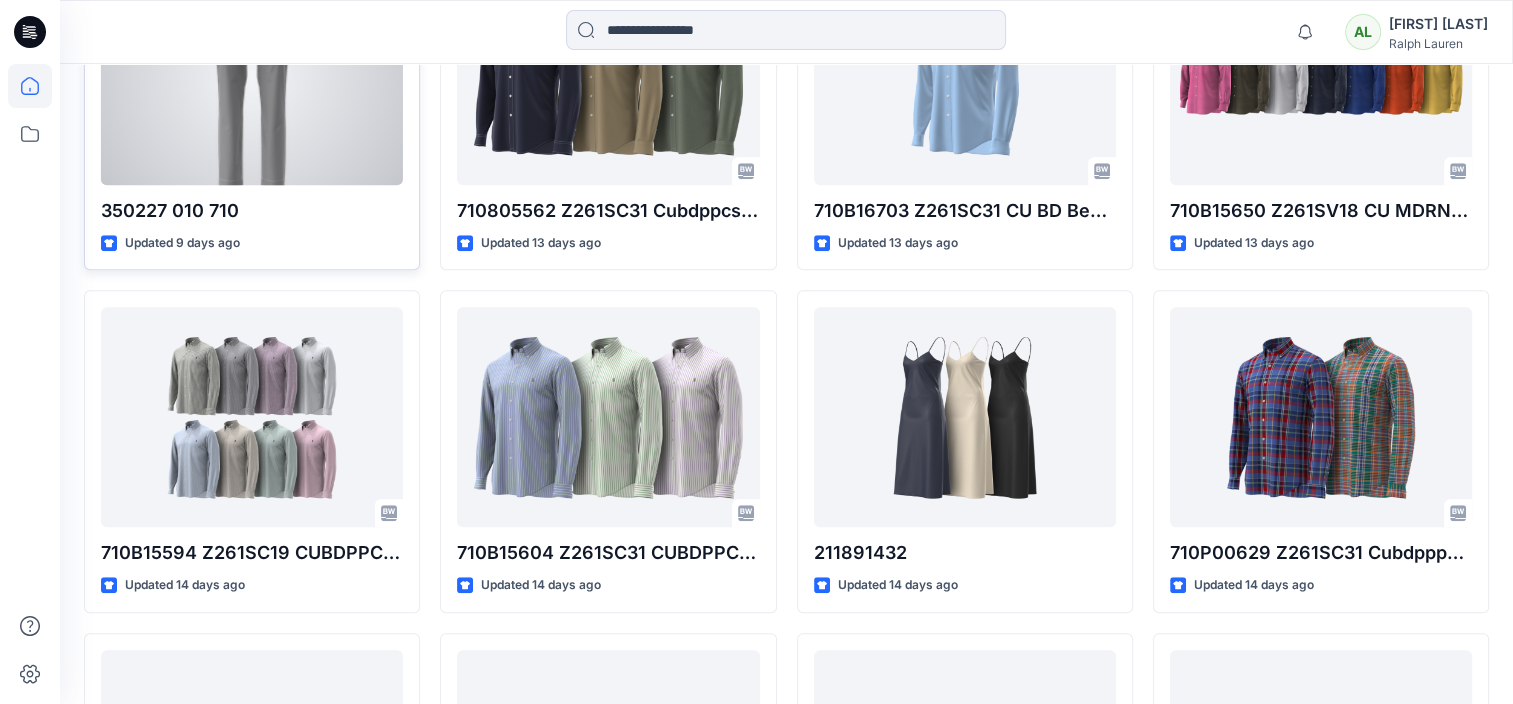 click on "350227 010 710" at bounding box center (252, 211) 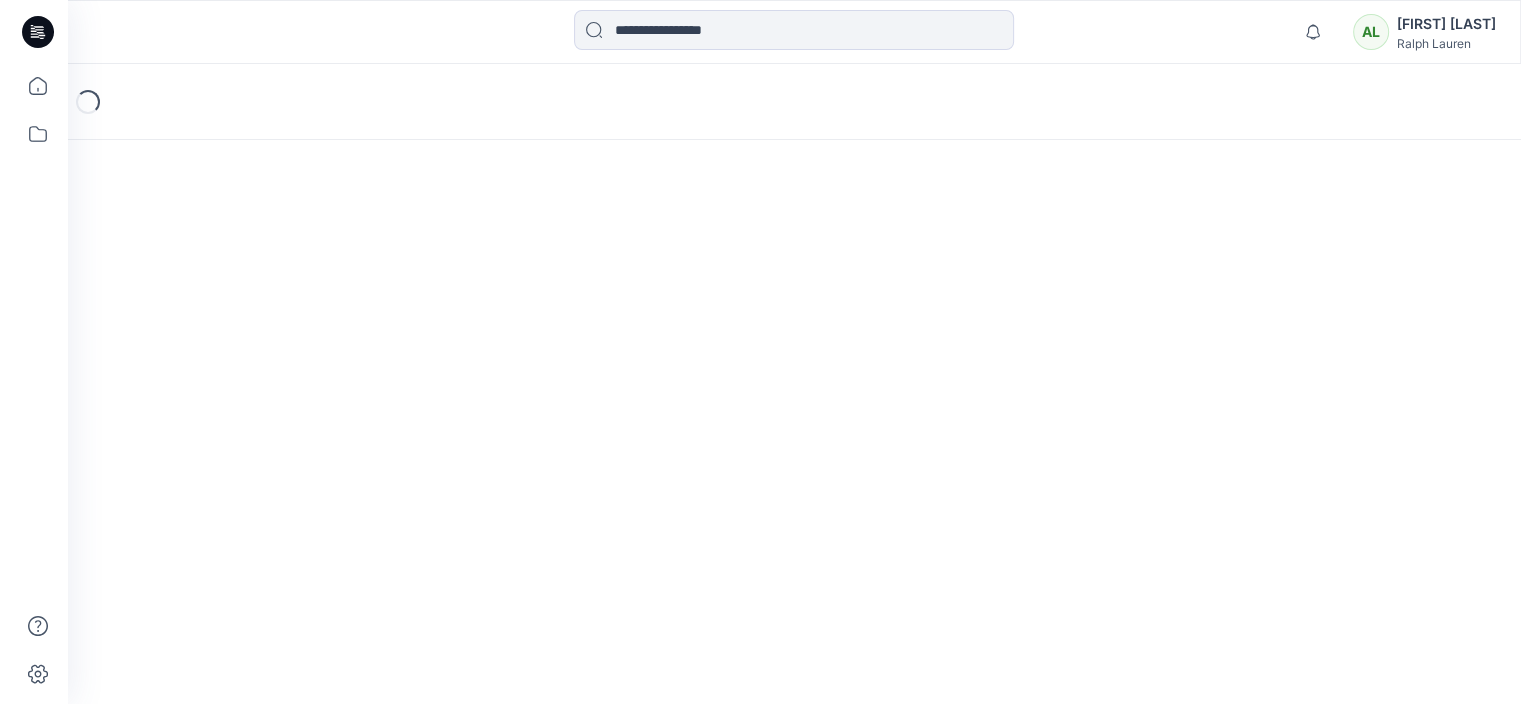 scroll, scrollTop: 0, scrollLeft: 0, axis: both 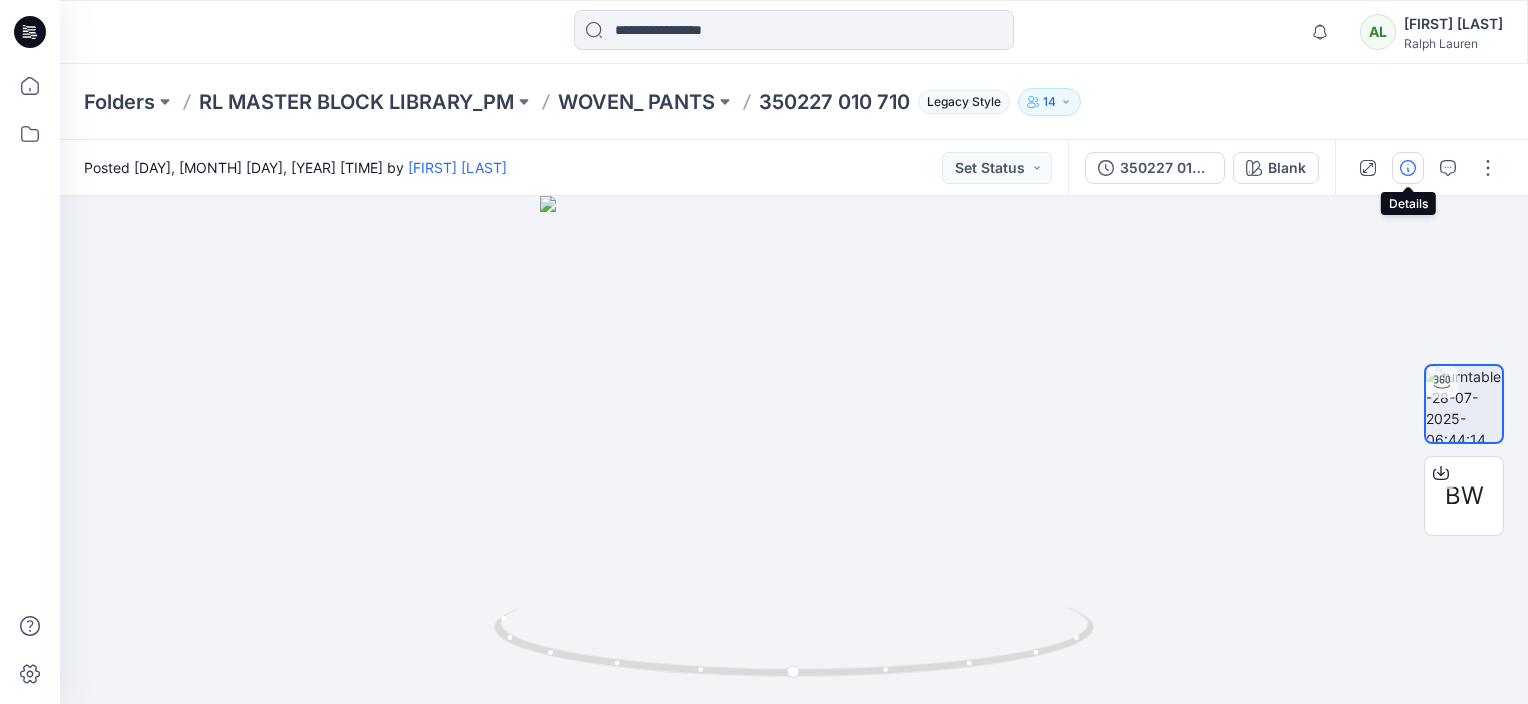 click 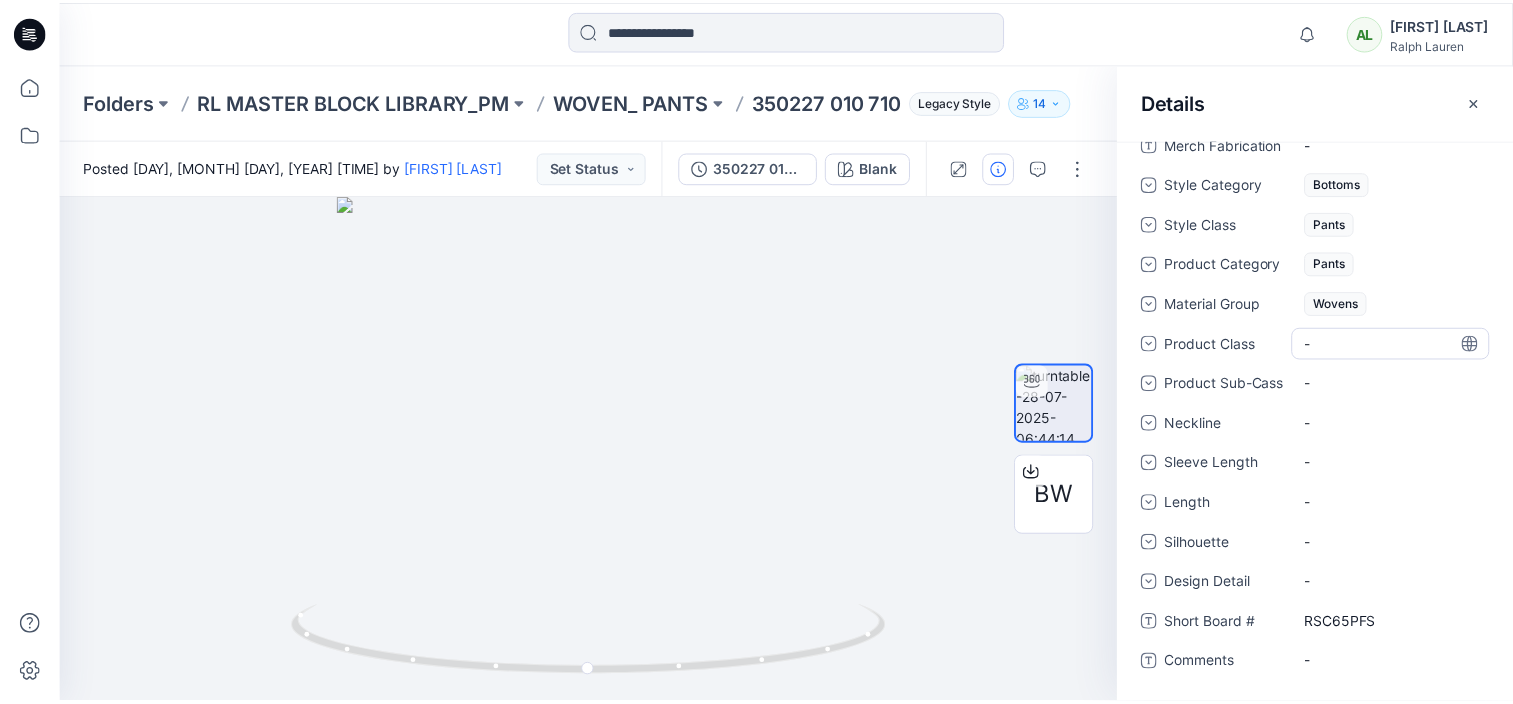 scroll, scrollTop: 1068, scrollLeft: 0, axis: vertical 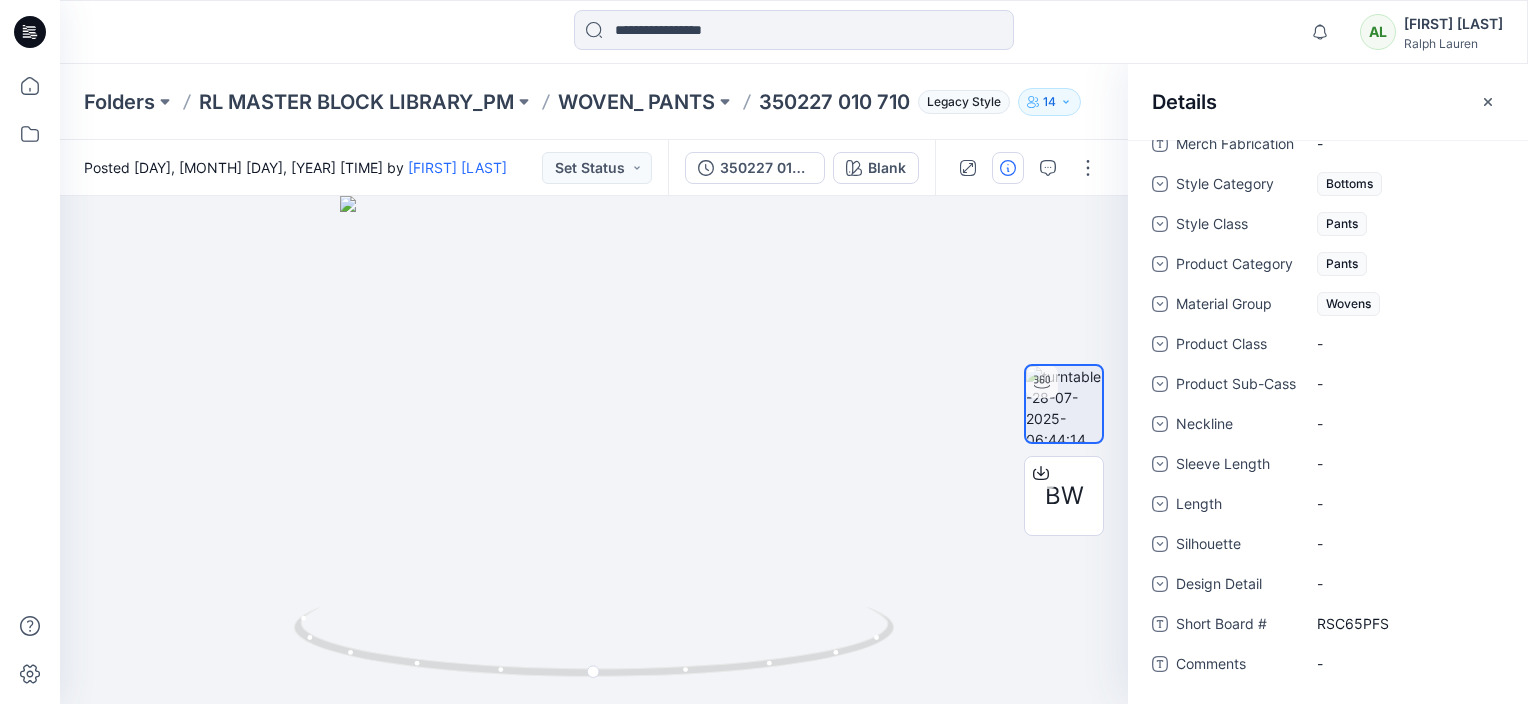 click 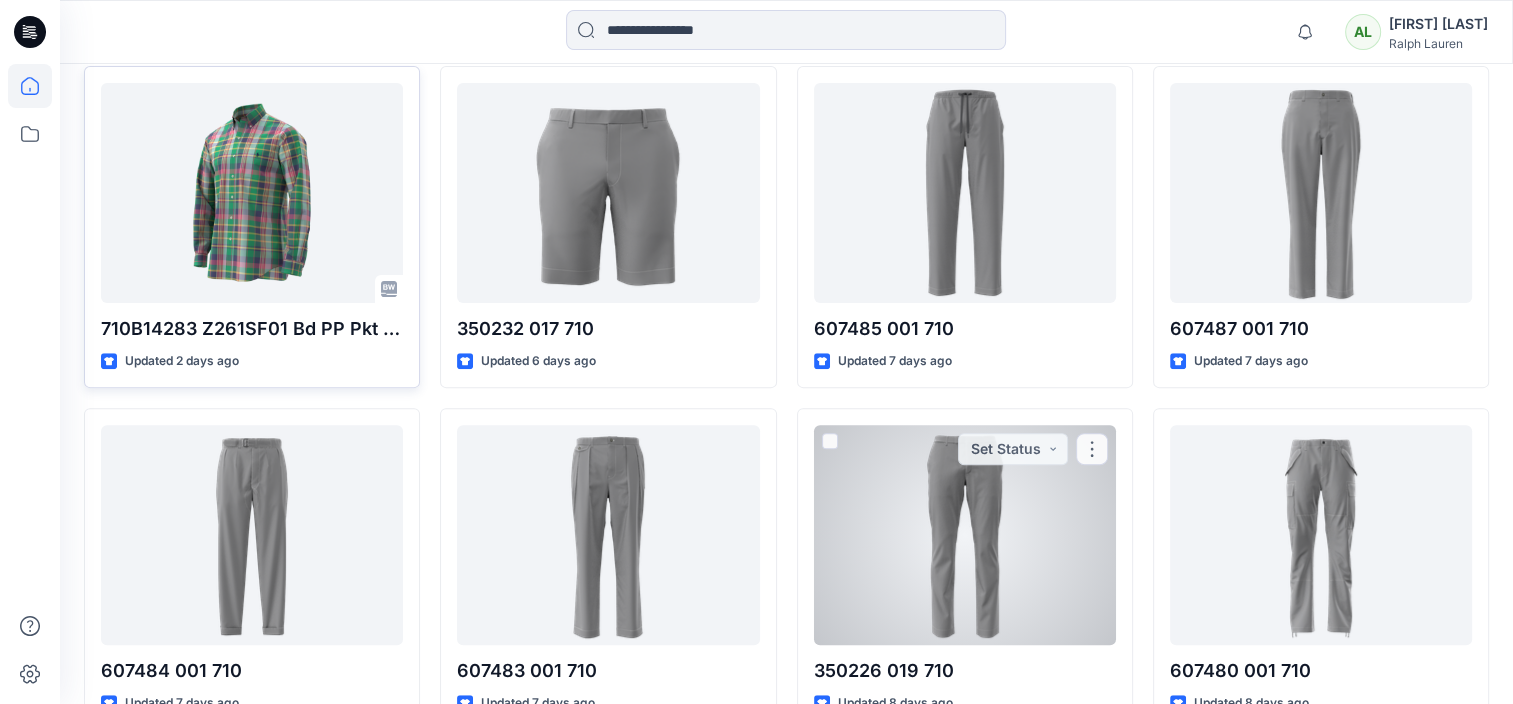 scroll, scrollTop: 600, scrollLeft: 0, axis: vertical 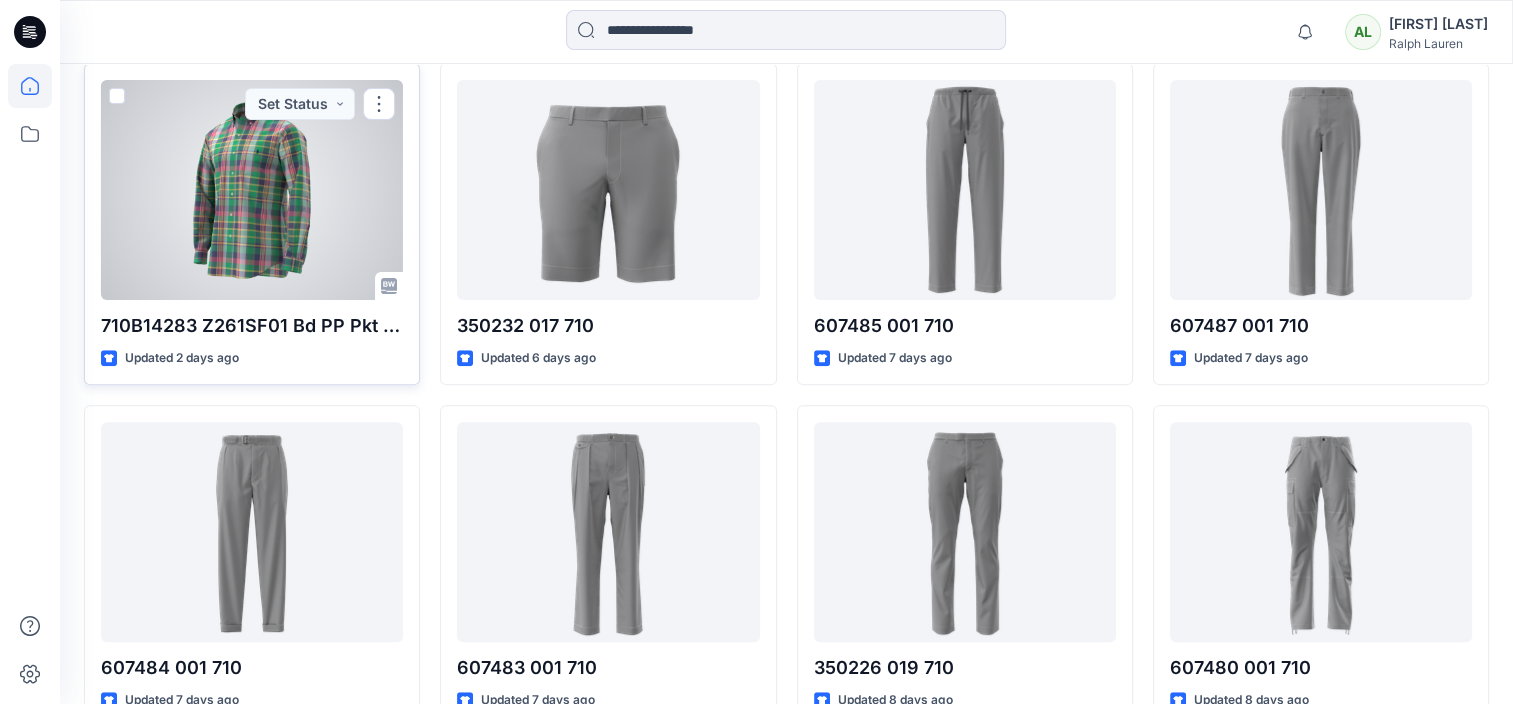 click at bounding box center [252, 190] 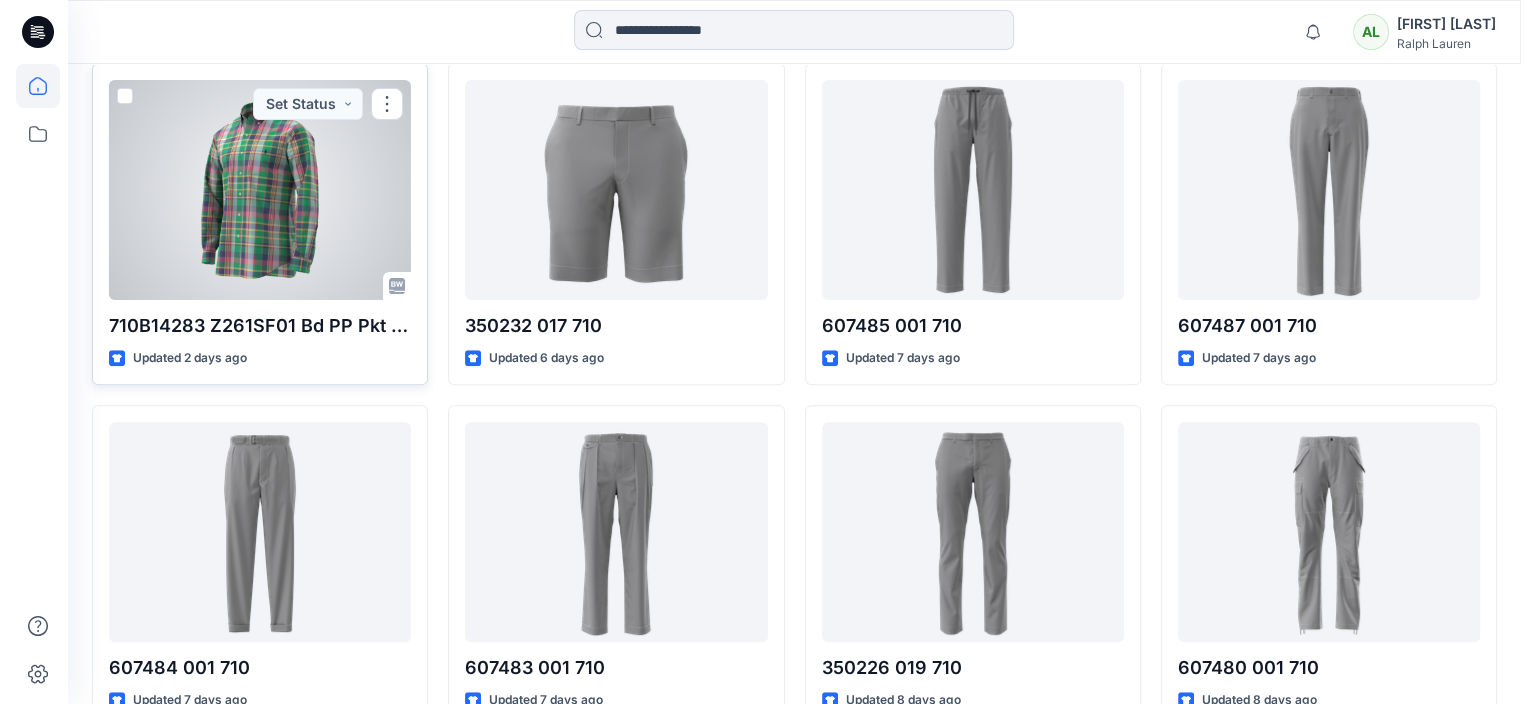 scroll, scrollTop: 0, scrollLeft: 0, axis: both 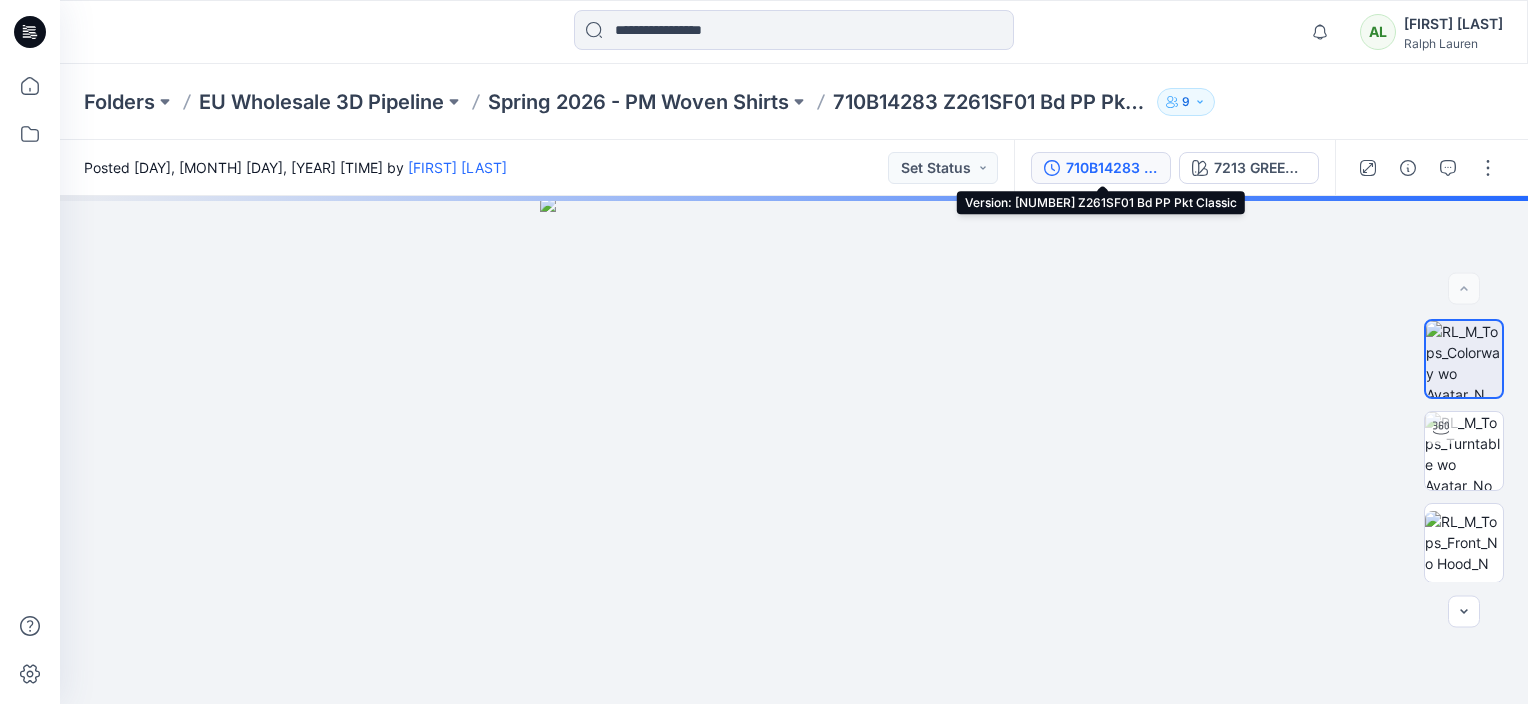 click on "710B14283 Z261SF01 Bd PP Pkt Classic" at bounding box center [1112, 168] 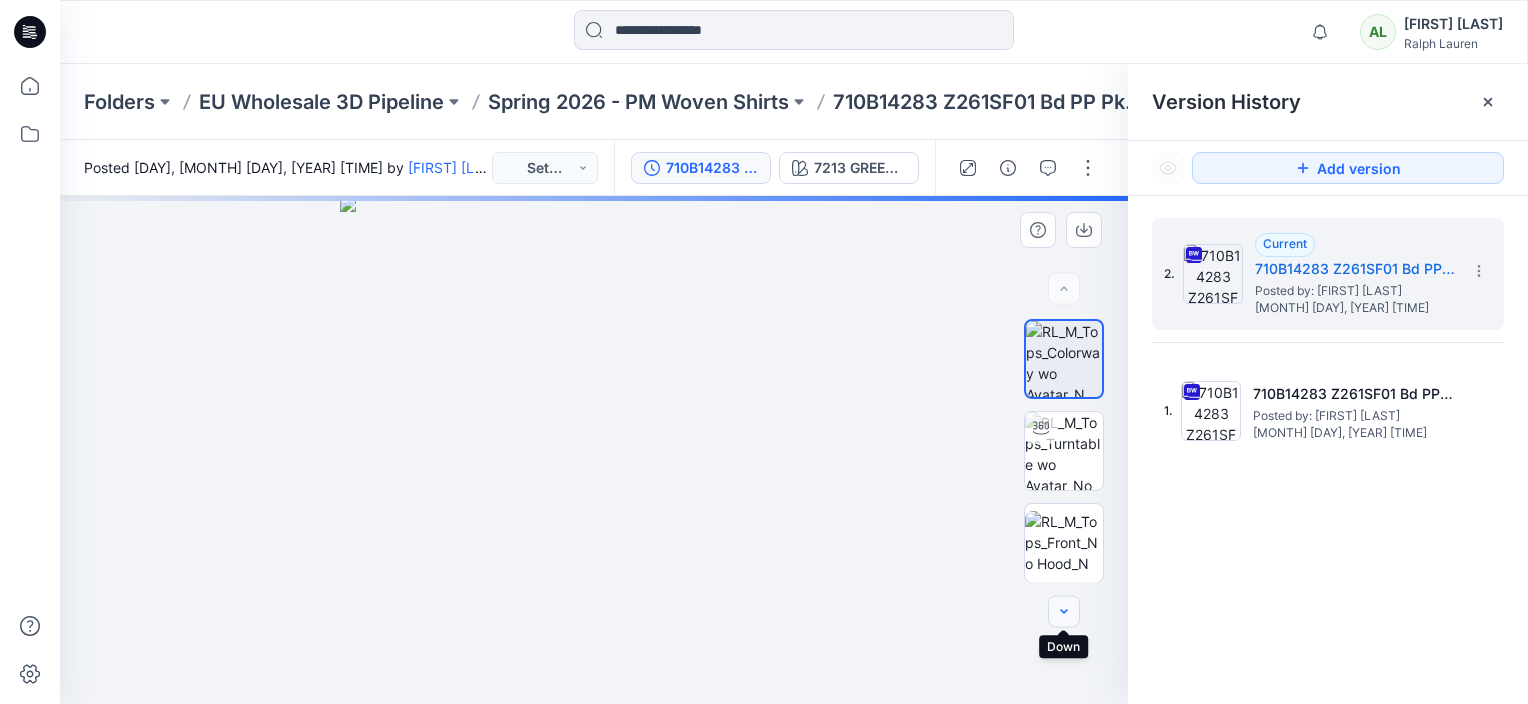 click at bounding box center [1064, 612] 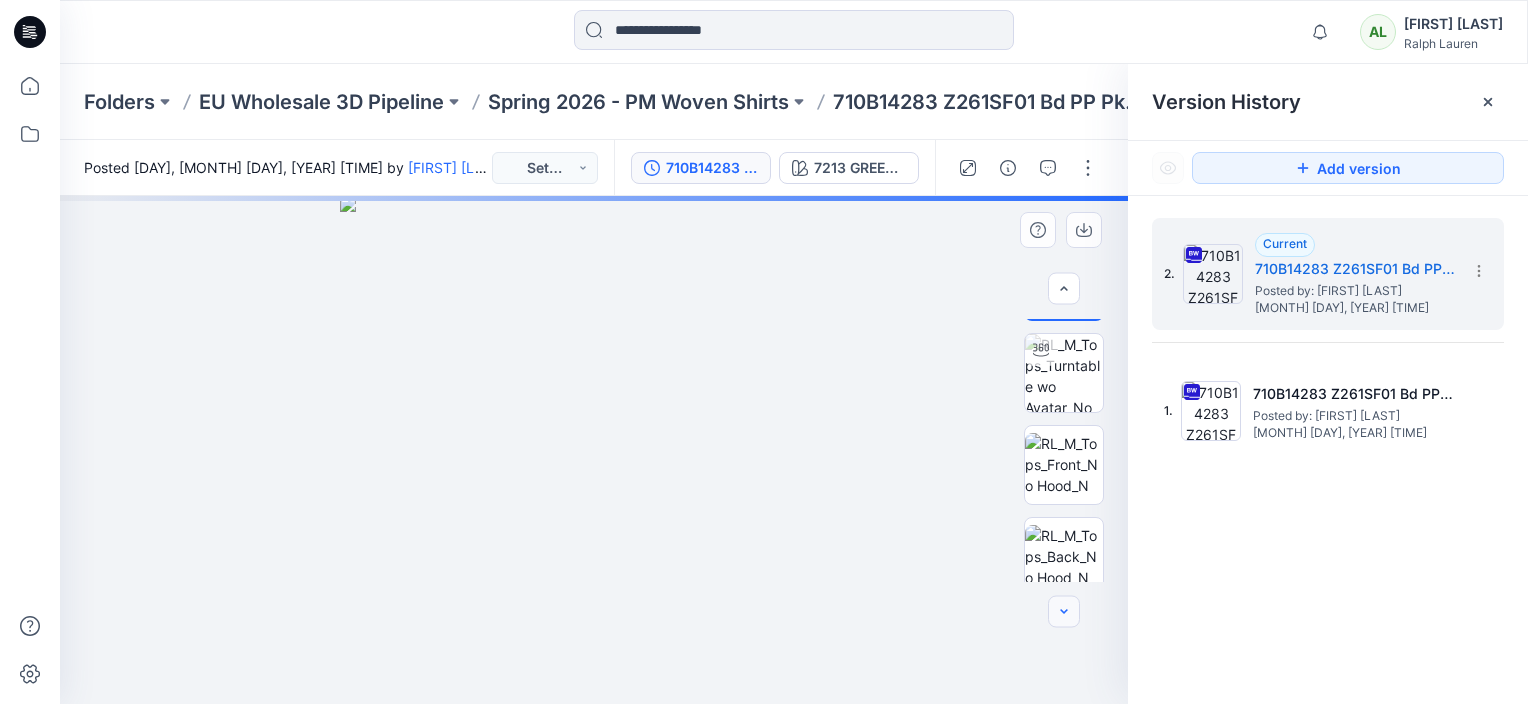 click at bounding box center (1064, 612) 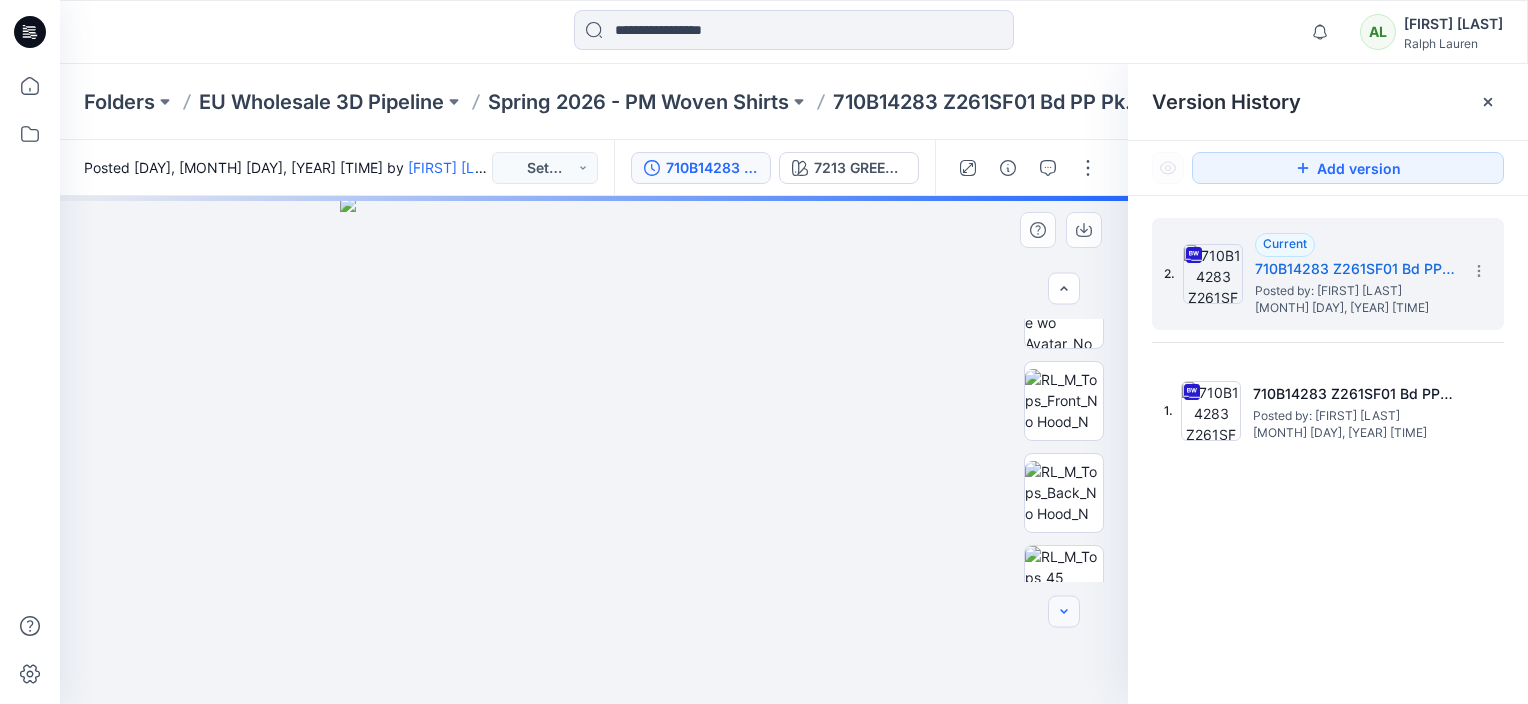 click at bounding box center [1064, 612] 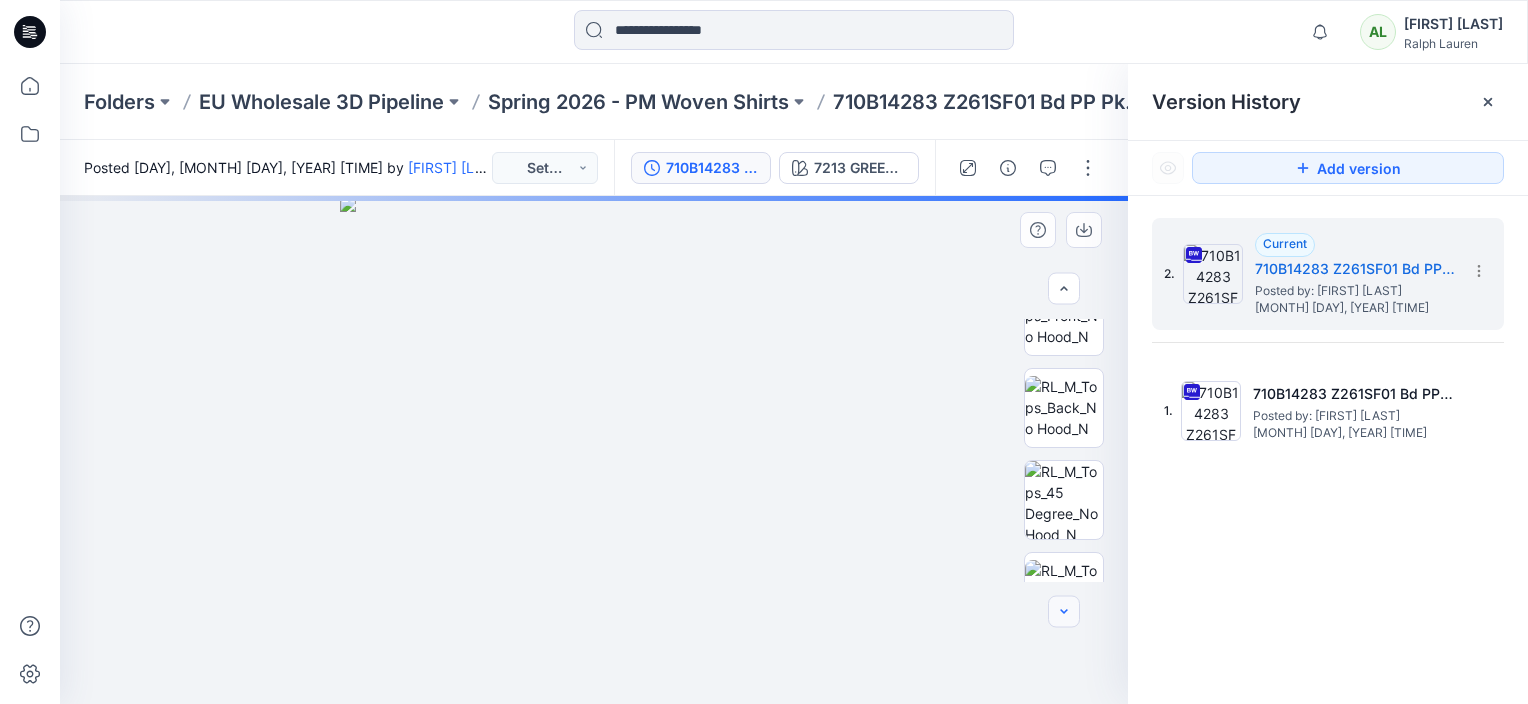 click at bounding box center [1064, 612] 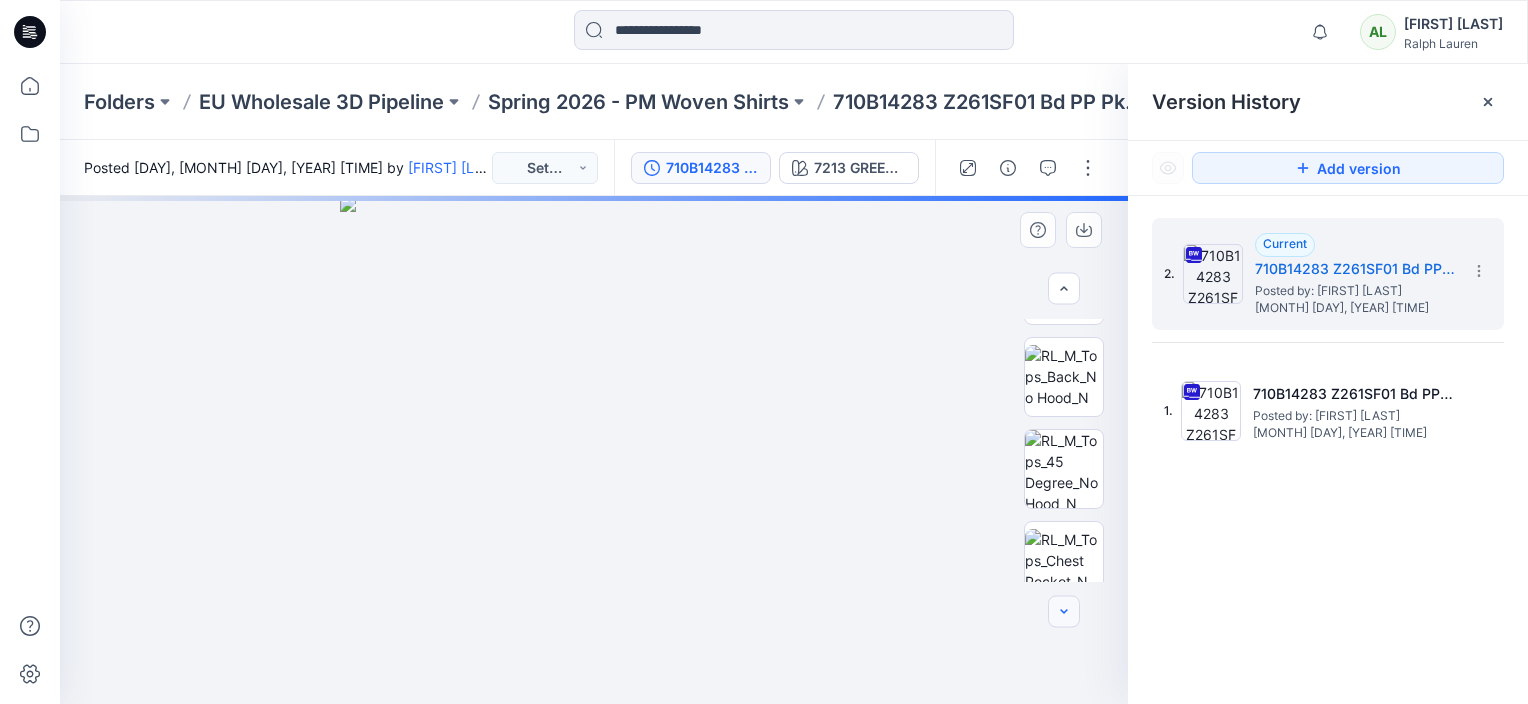 click at bounding box center (1064, 612) 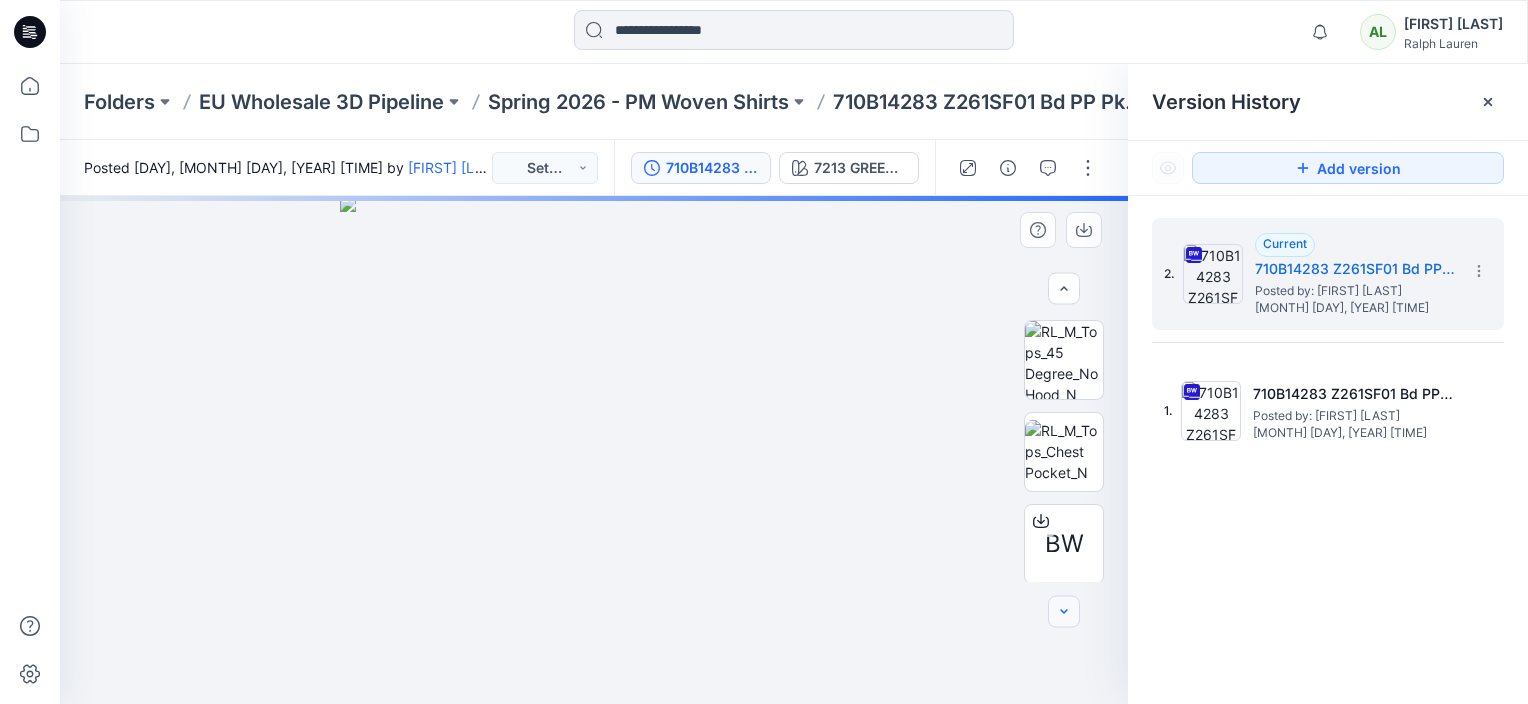 click at bounding box center (1064, 612) 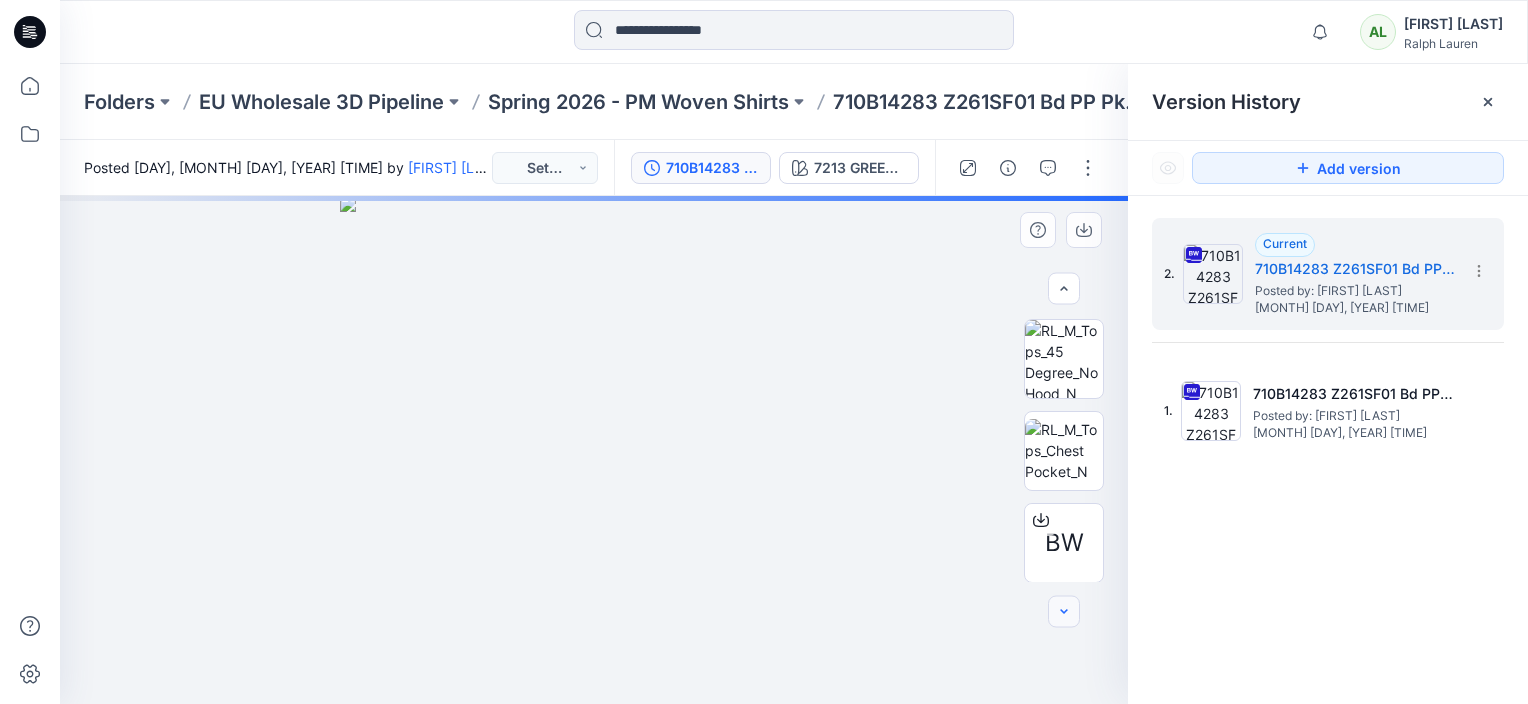 click at bounding box center [1064, 612] 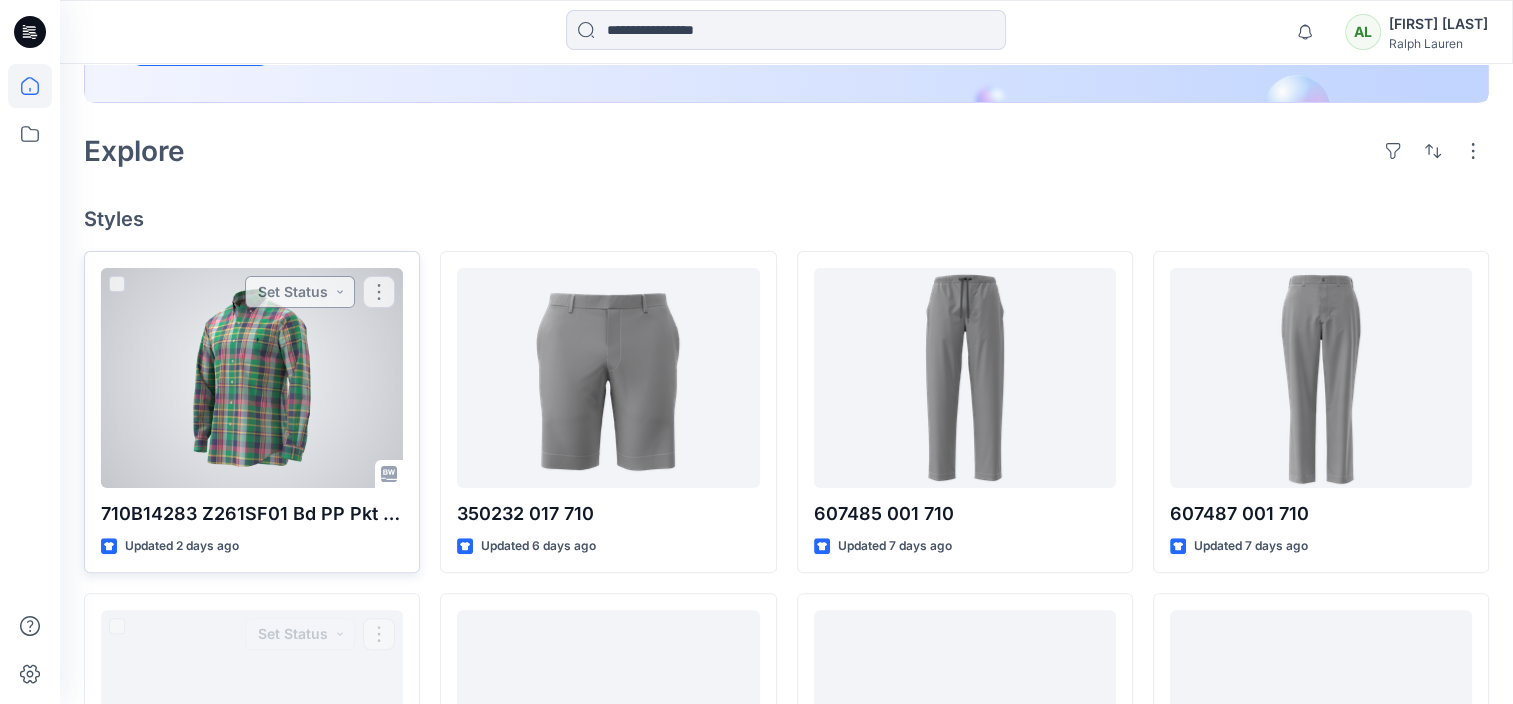 scroll, scrollTop: 400, scrollLeft: 0, axis: vertical 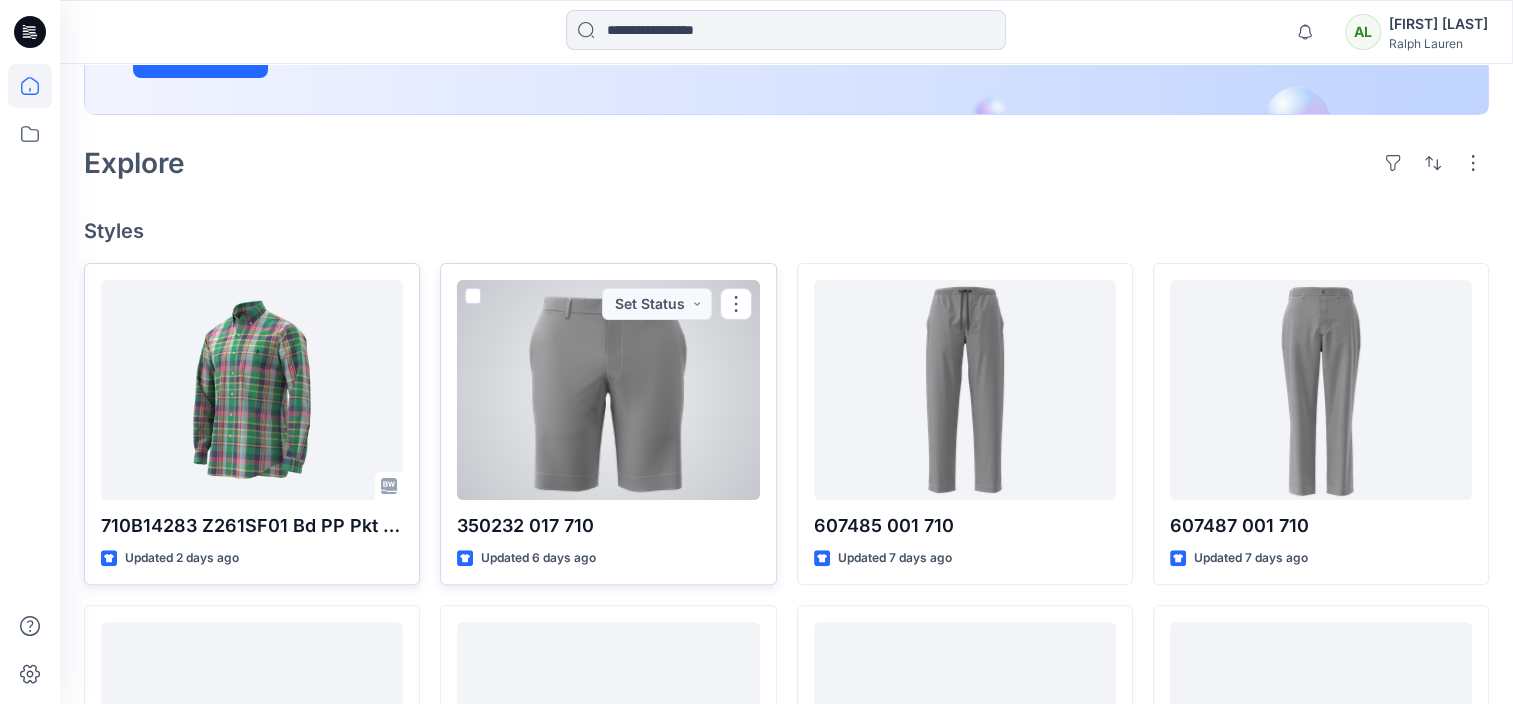 click at bounding box center (608, 390) 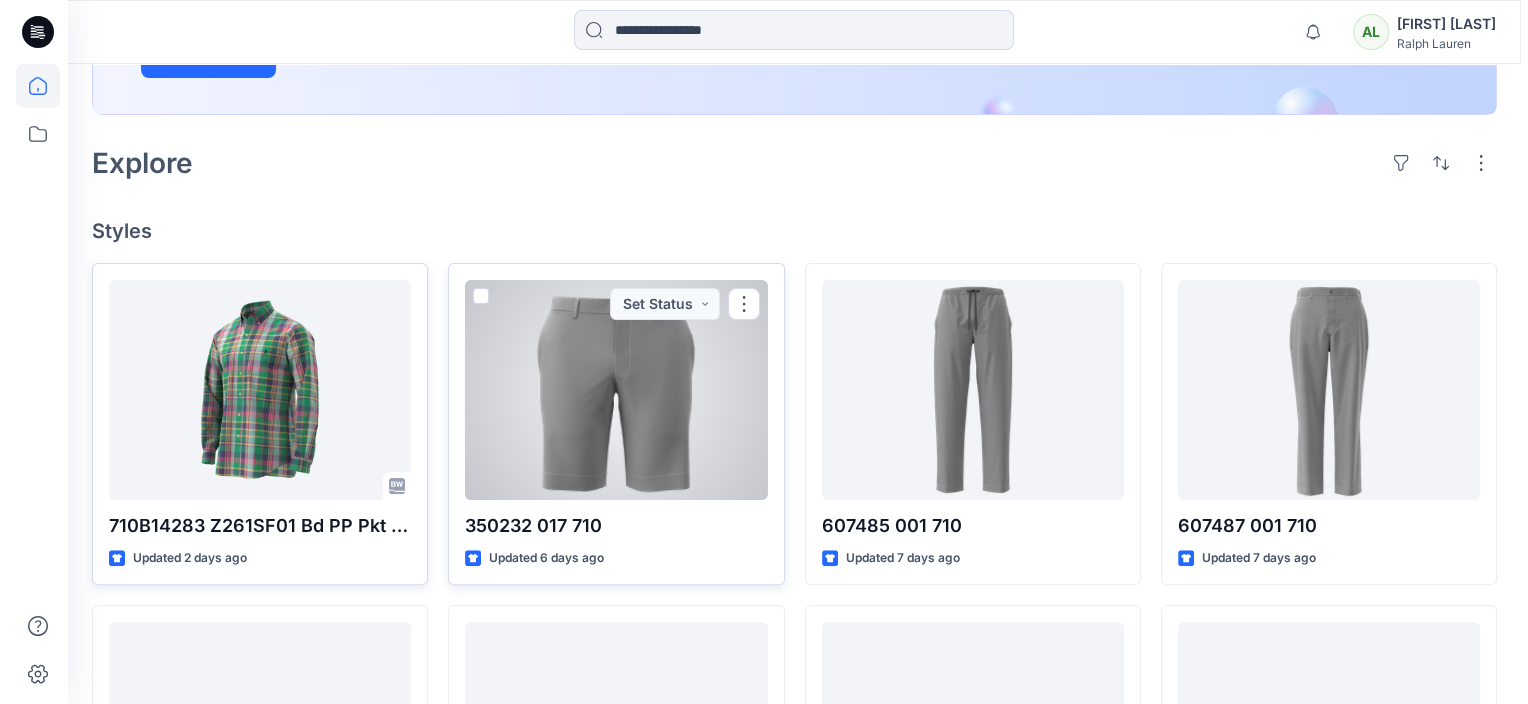 scroll, scrollTop: 0, scrollLeft: 0, axis: both 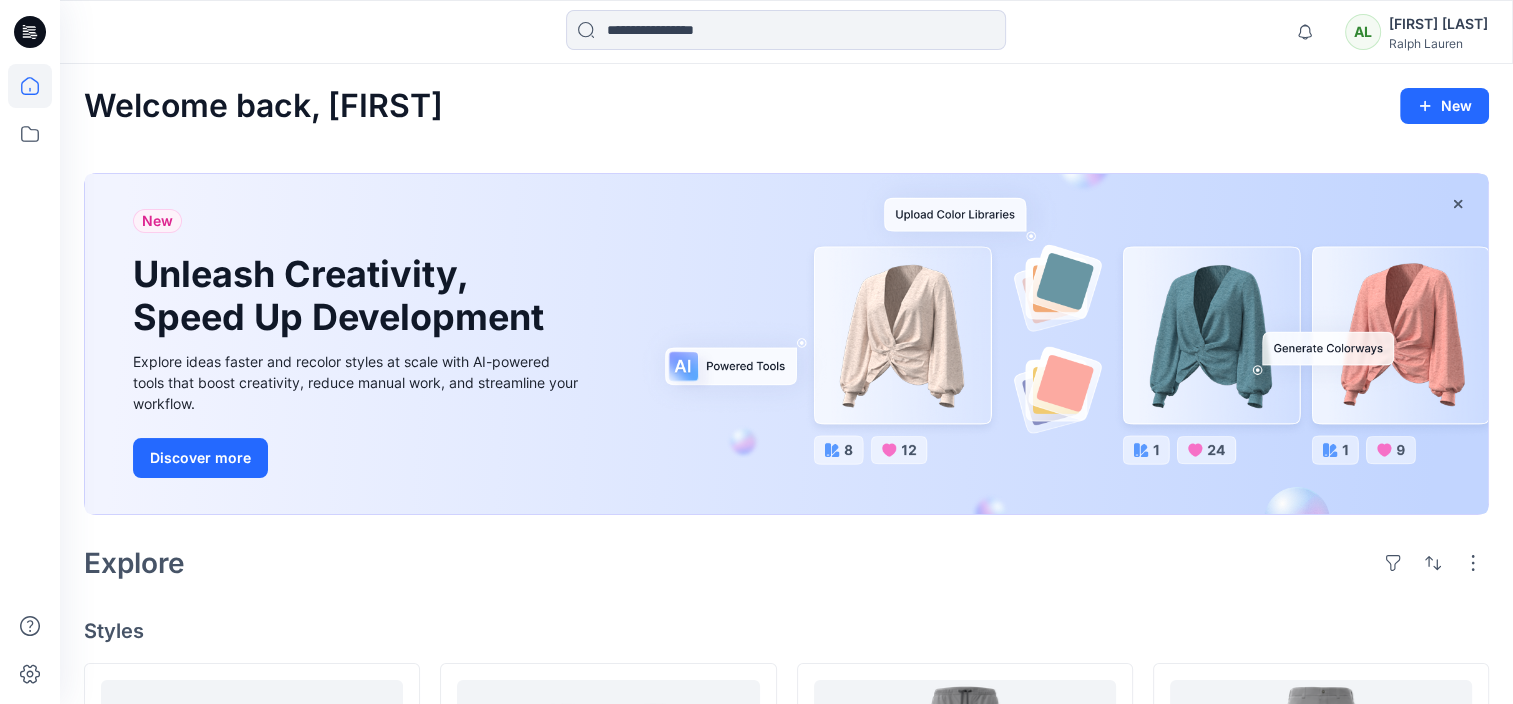 click on "Welcome back, [FIRST] New New Unleash Creativity, Speed Up Development Explore ideas faster and recolor styles at scale with AI-powered tools that boost creativity, reduce manual work, and streamline your workflow. Discover more Explore Styles [NUMBER] Z261SF01 Bd PP Pkt Classic Updated 2 days ago [NUMBER] Updated 7 days ago [NUMBER] Updated 9 days ago [NUMBER] Z261SC19 CUBDPPCS Custom Updated 14 days ago [NUMBER] Z261SC31 Cubdppcs Uni Stripe Custom - CLASSIC OXFORD-CUBDPPCSLONG SLEEVE-SPORT SHIRT Updated 14 days ago [NUMBER] Z261SC31 SLBDPPCS Slim Updated 14 days ago [NUMBER] Z261SC19 CUBDPPCS Classic Updated 14 days ago [NUMBER] Z261SC62 CU Estate BB PPC Custom Updated 14 days ago [NUMBER] Z261SC14 CUBDPPCS Custom Updated 14 days ago [NUMBER] Z261SC62 CU Estate BB PPC Custom Updated 14 days ago [NUMBER] Z261SC32 Osaca Lopkt Nbxs Updated 14 days ago [NUMBER] Z261SC62 Barton Overshirt Updated 14 days ago [NUMBER] Z261SC01 Cubdppcs Custom Updated 14 days ago Updated 15 days ago [NUMBER]" at bounding box center [786, 6053] 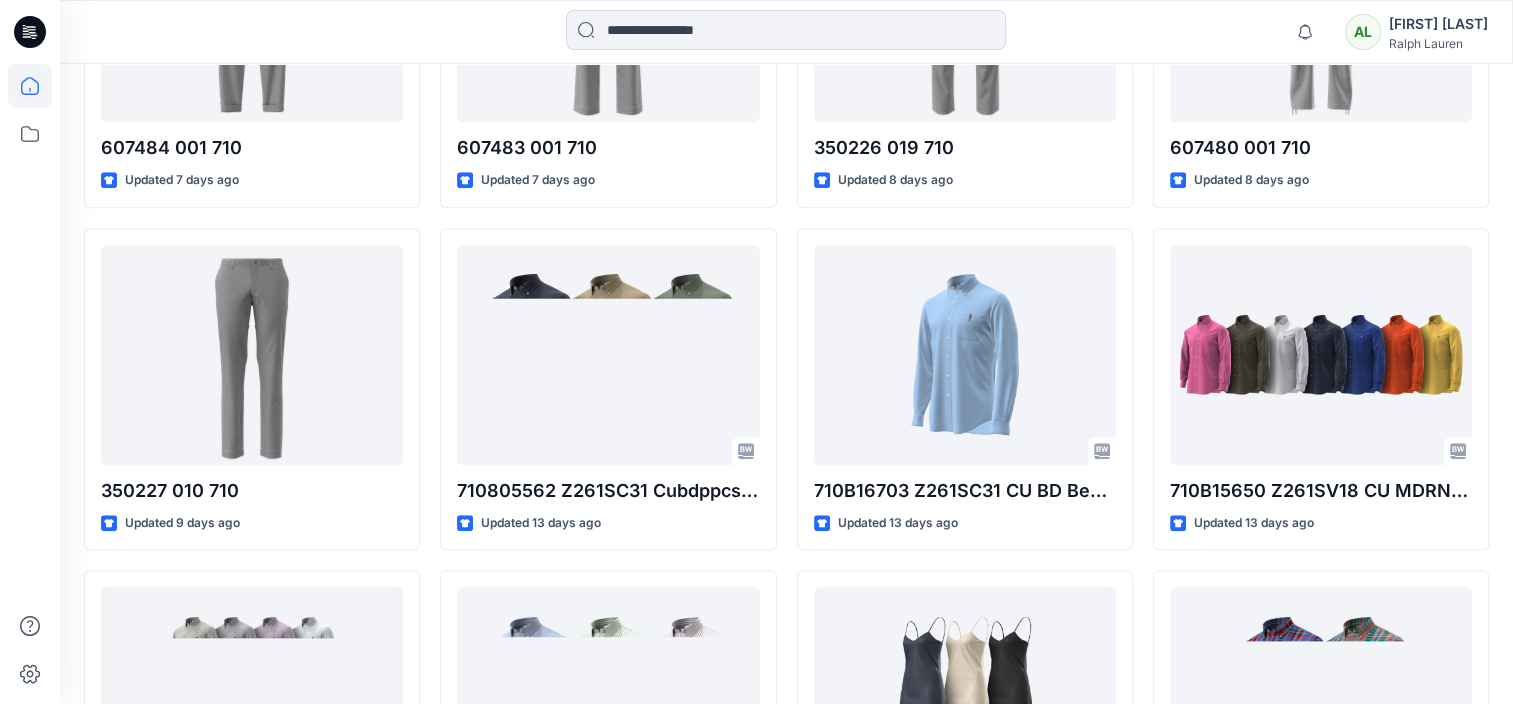 scroll, scrollTop: 0, scrollLeft: 0, axis: both 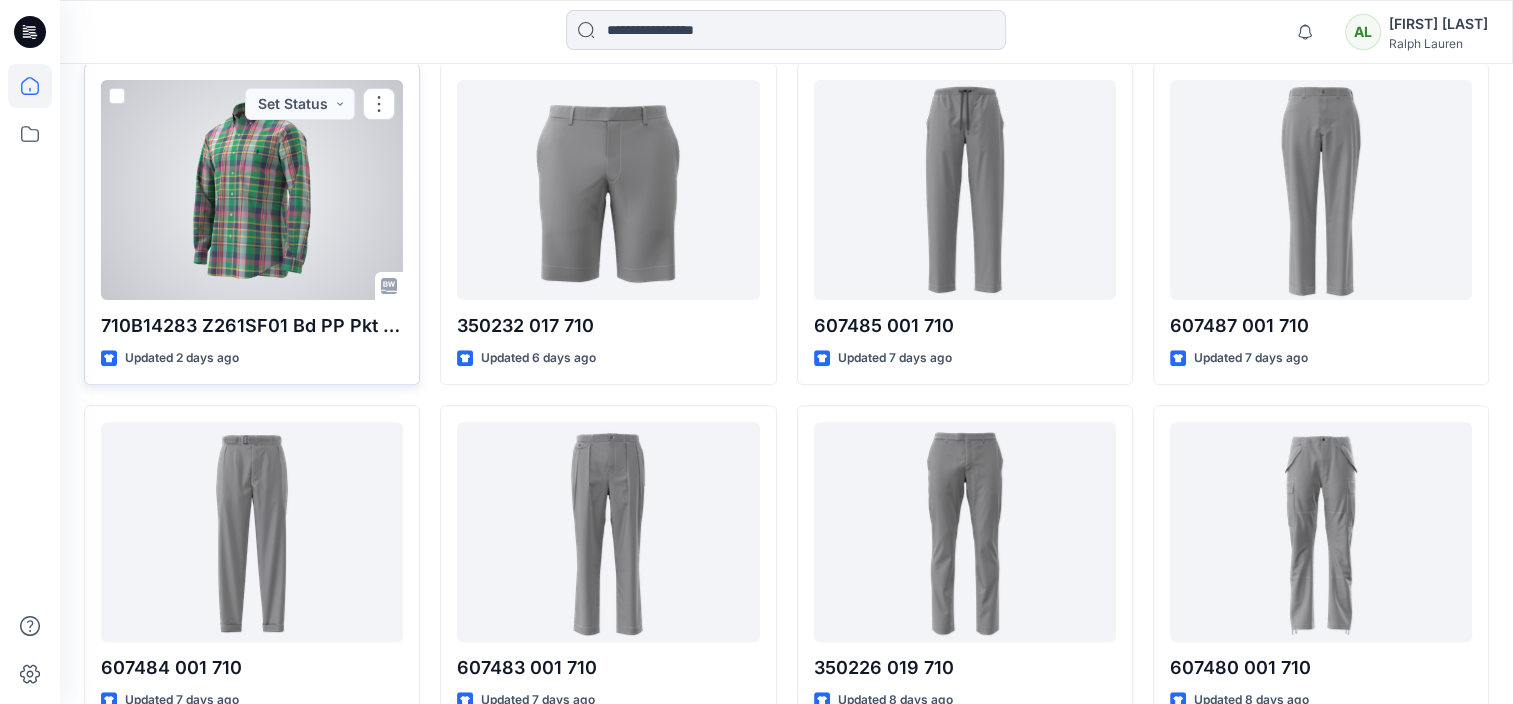 click at bounding box center [252, 190] 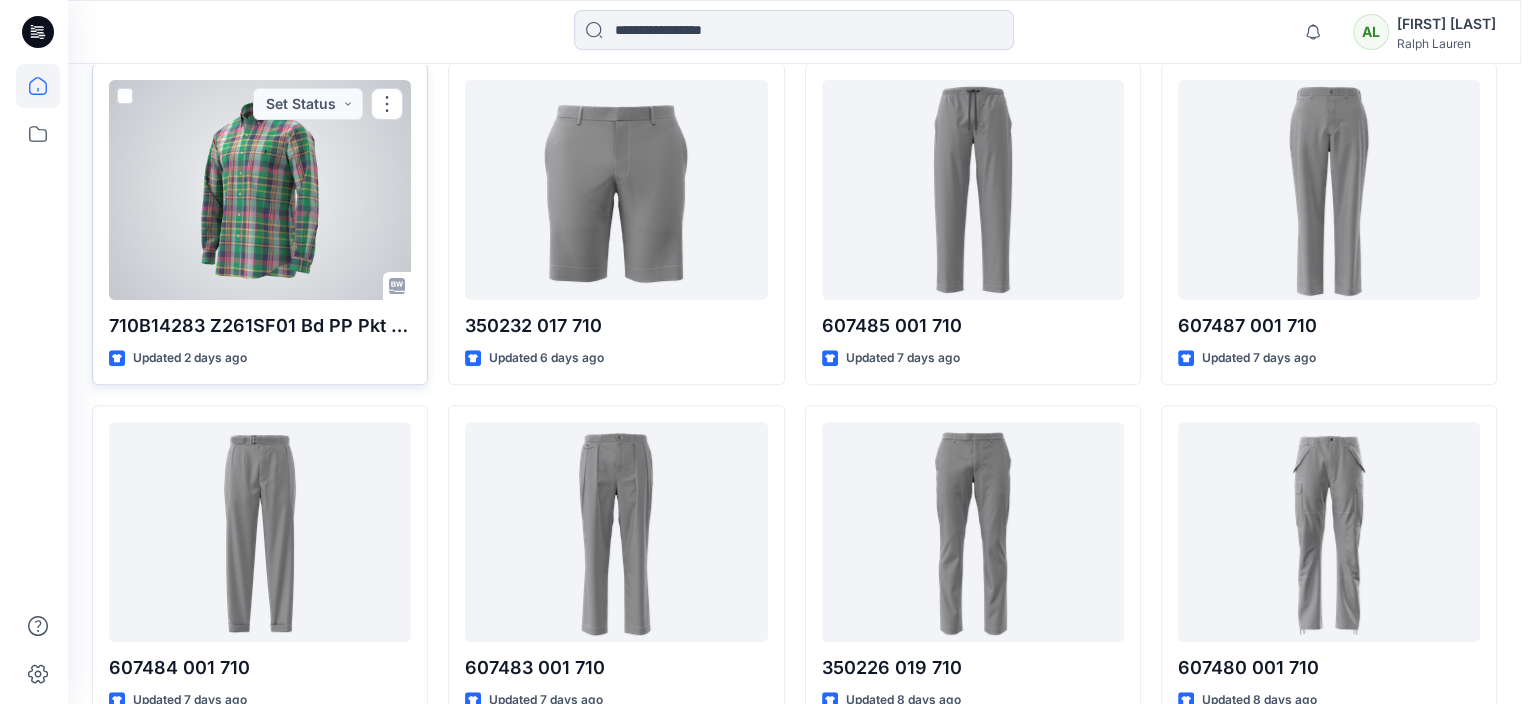 scroll, scrollTop: 0, scrollLeft: 0, axis: both 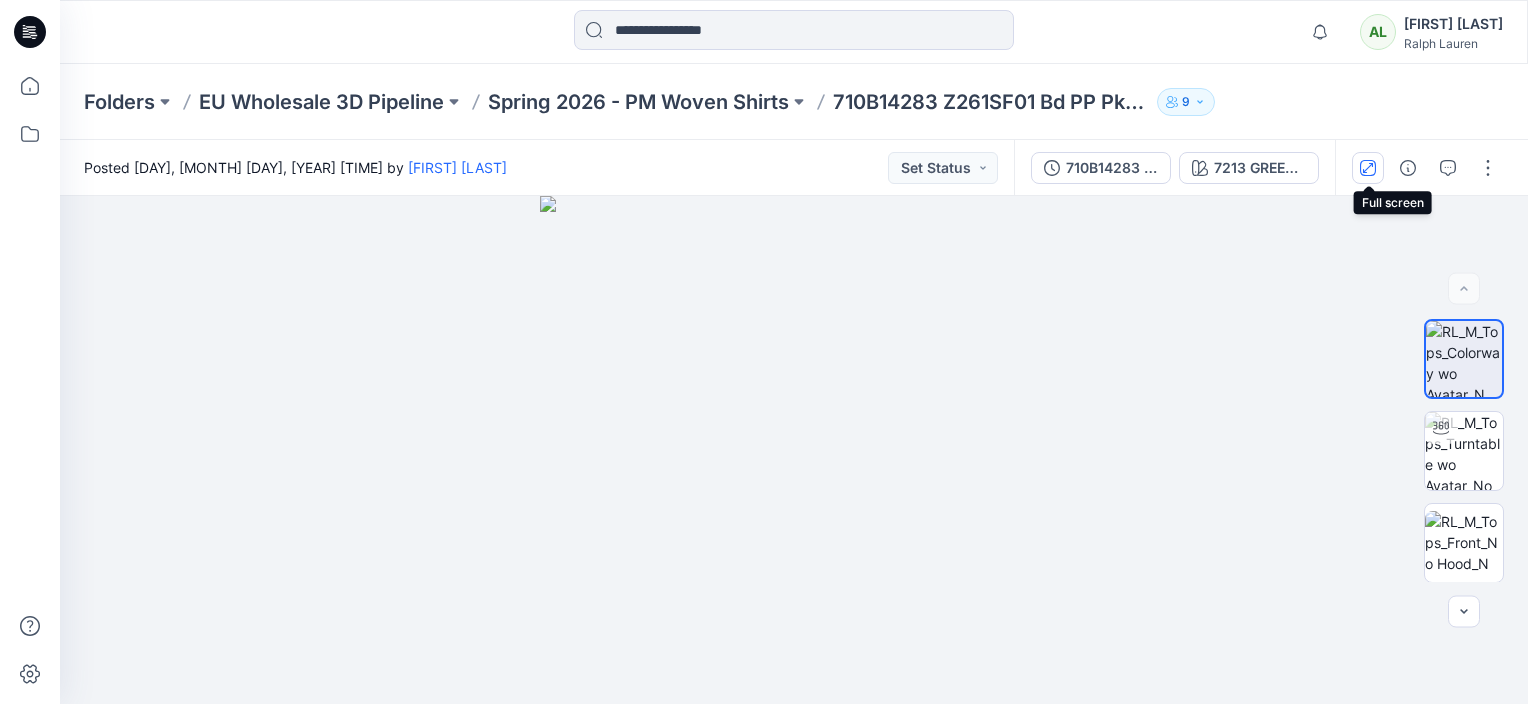 click at bounding box center (1368, 168) 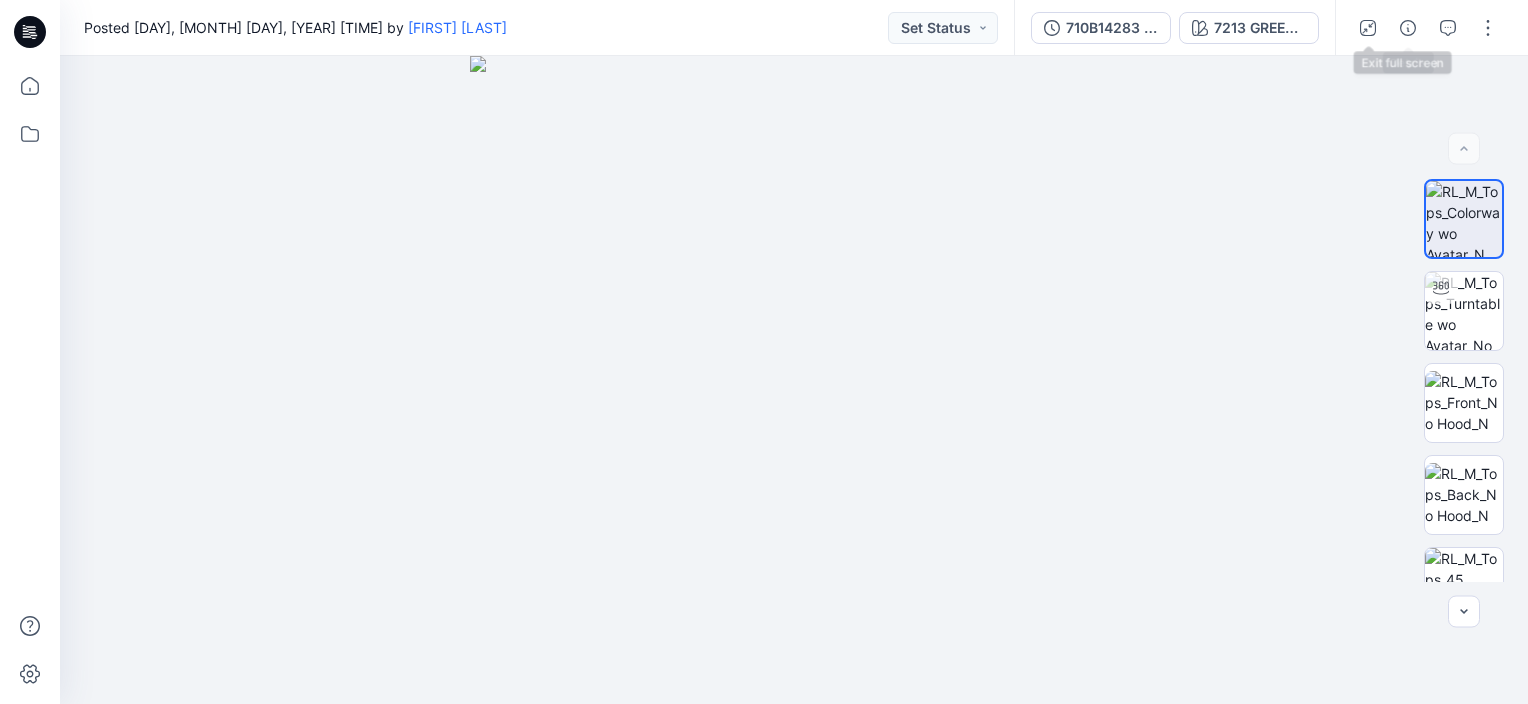 click at bounding box center (1427, 28) 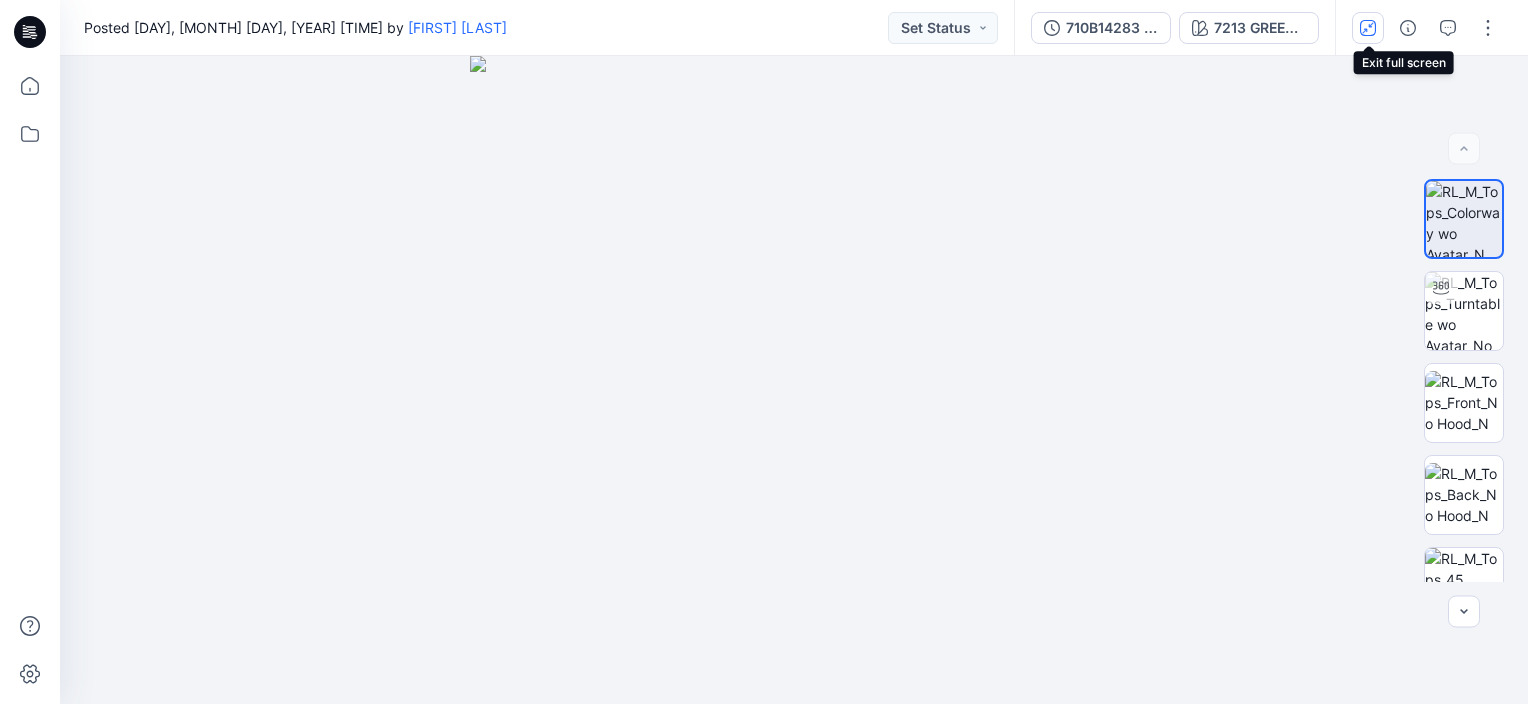 click 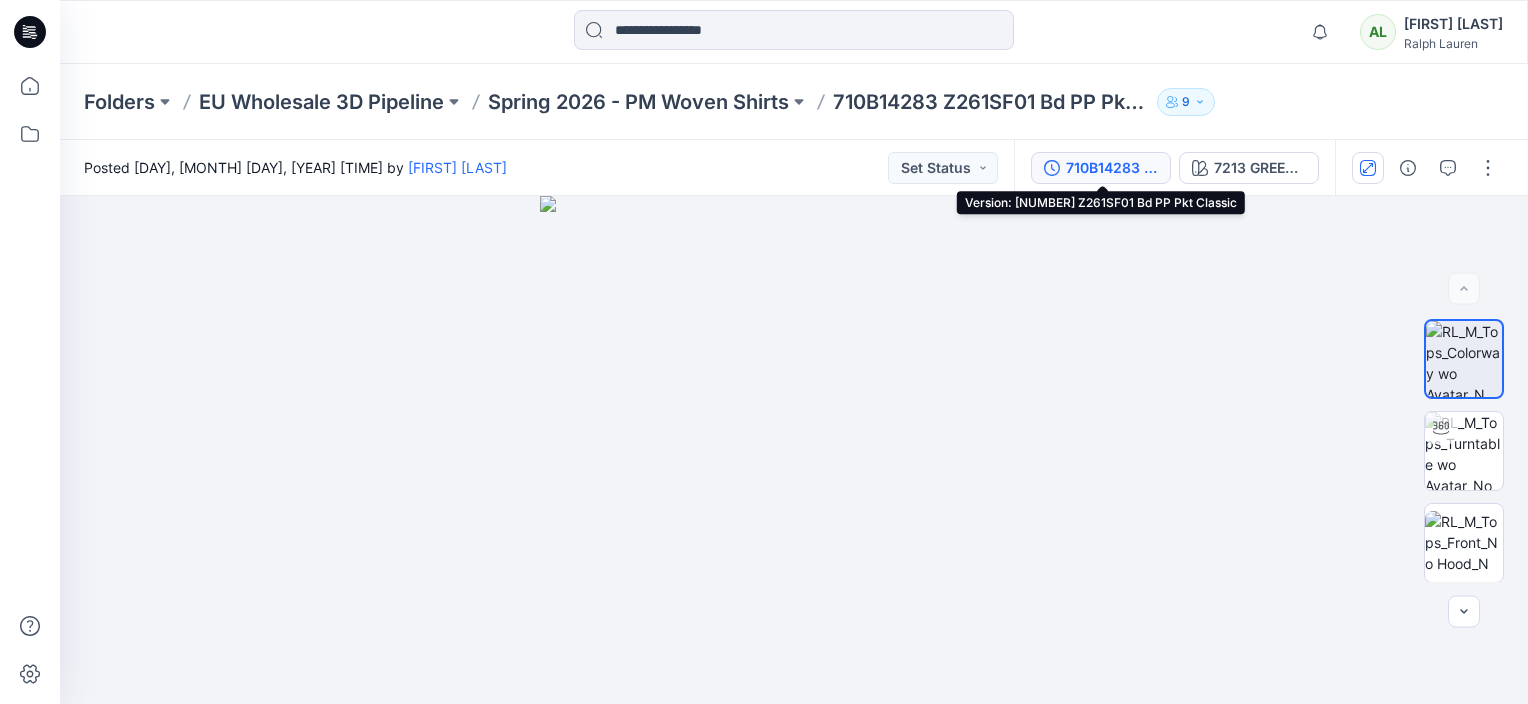 click on "710B14283 Z261SF01 Bd PP Pkt Classic" at bounding box center (1112, 168) 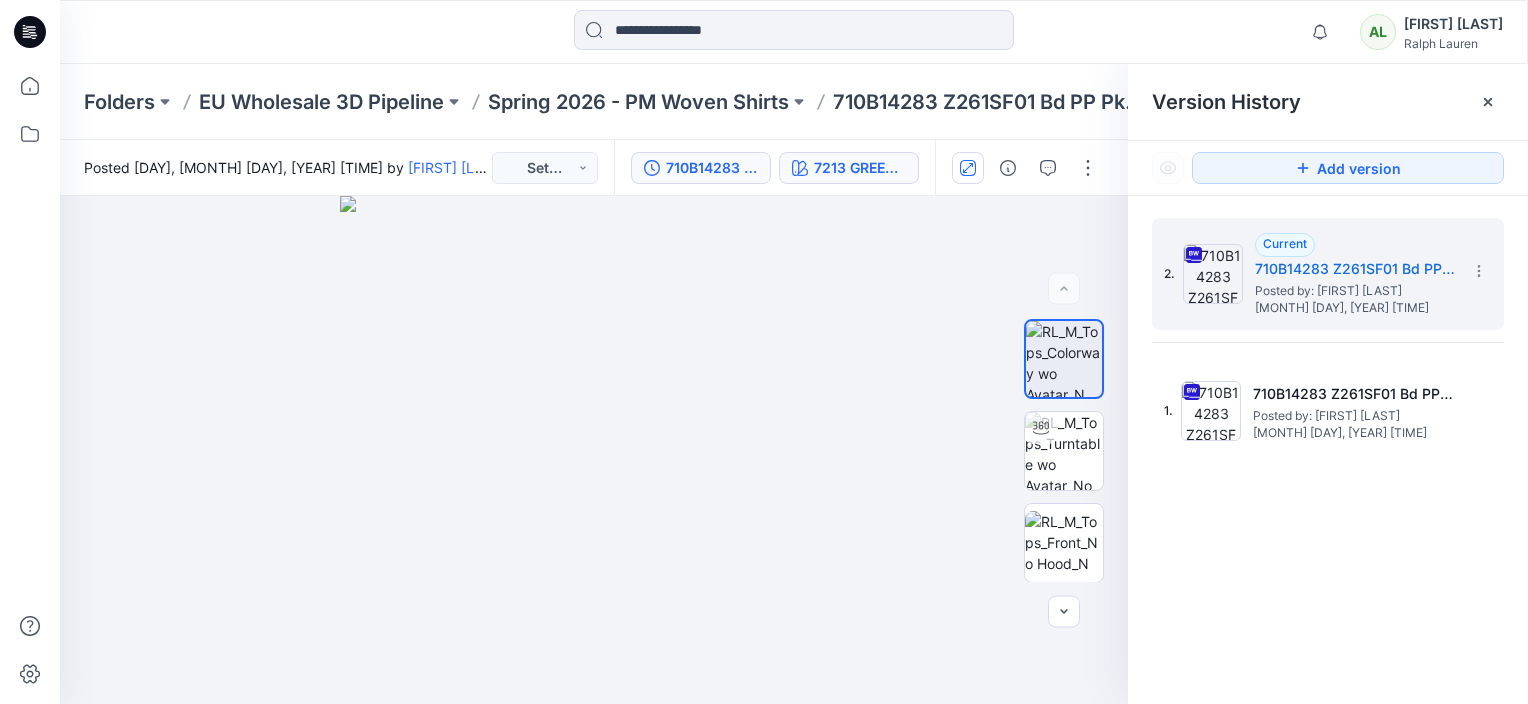 click on "7213 GREEN BLUE MULTI" at bounding box center [860, 168] 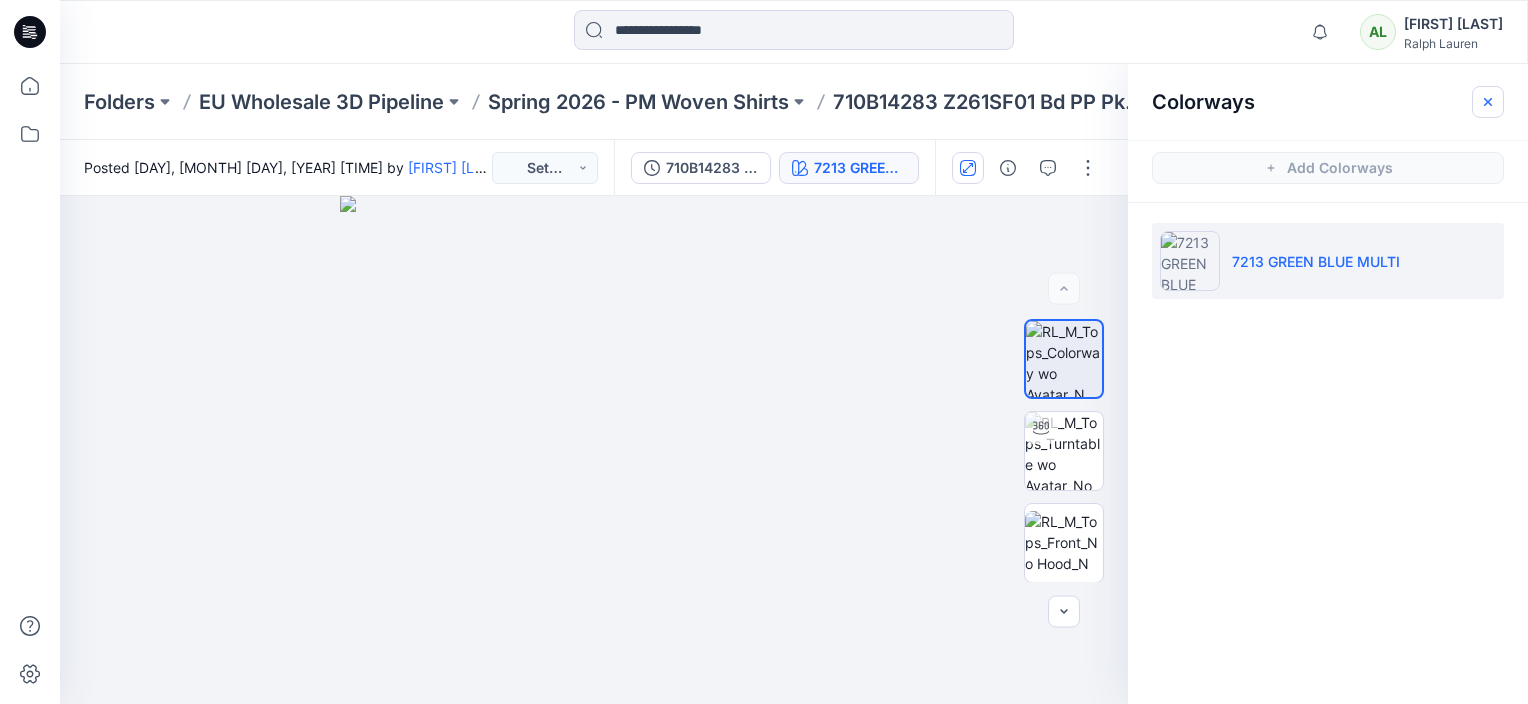 click at bounding box center (1488, 102) 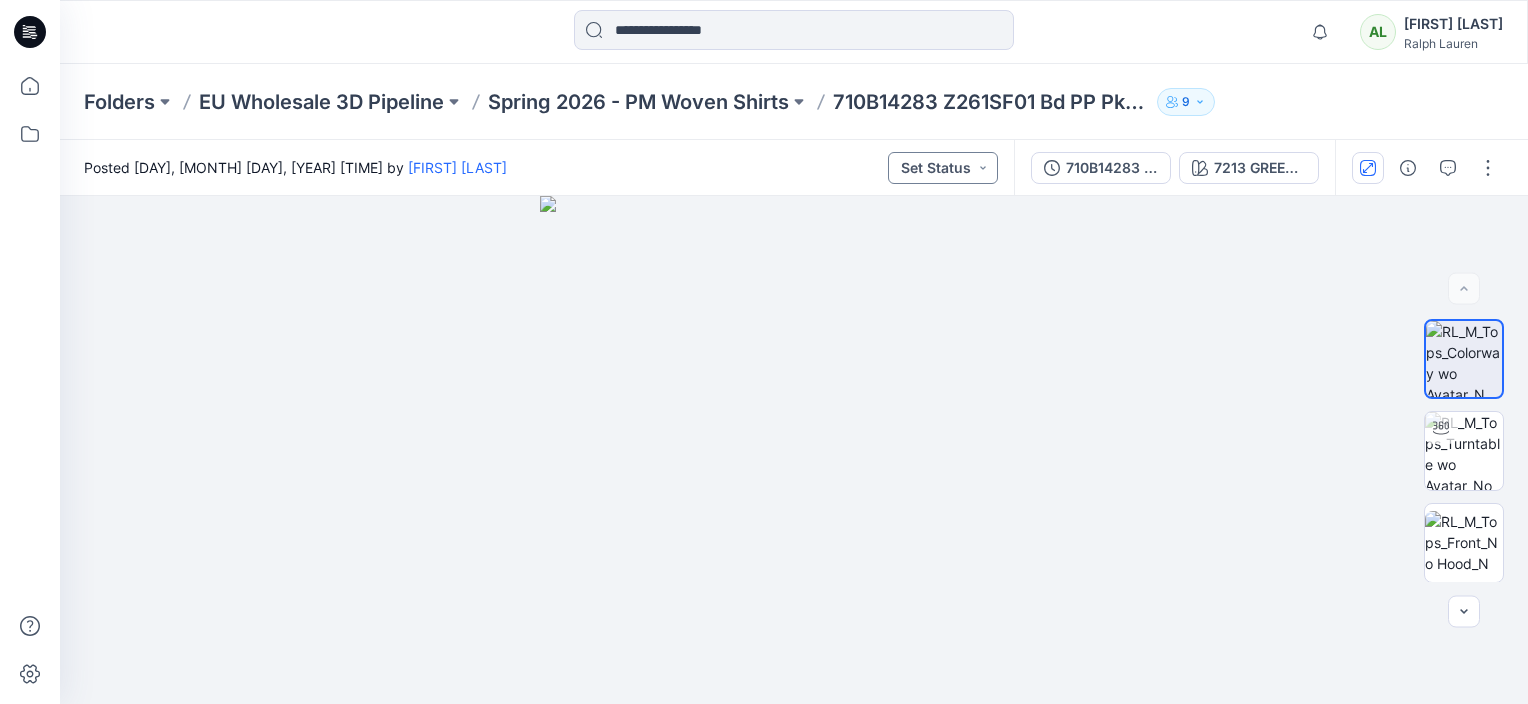 click on "Set Status" at bounding box center (943, 168) 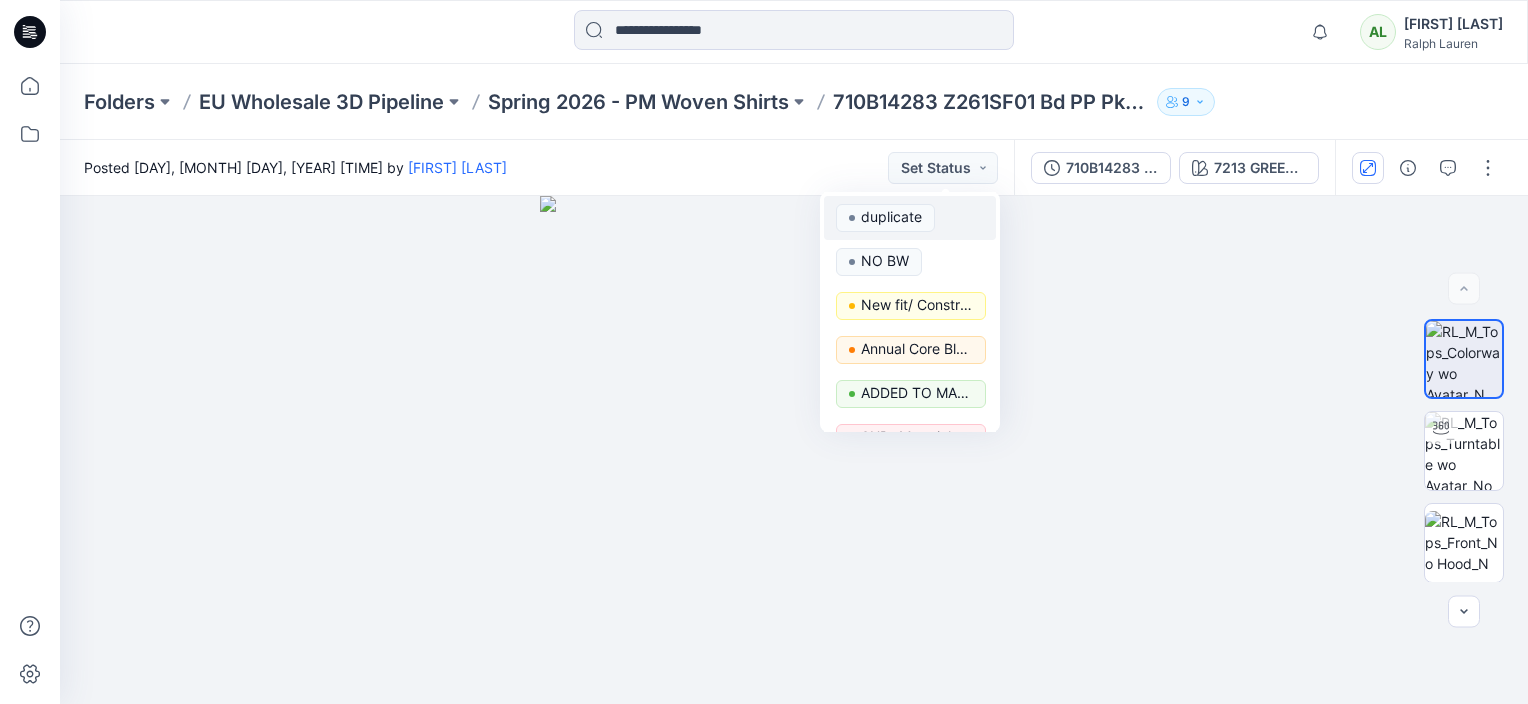 scroll, scrollTop: 1000, scrollLeft: 0, axis: vertical 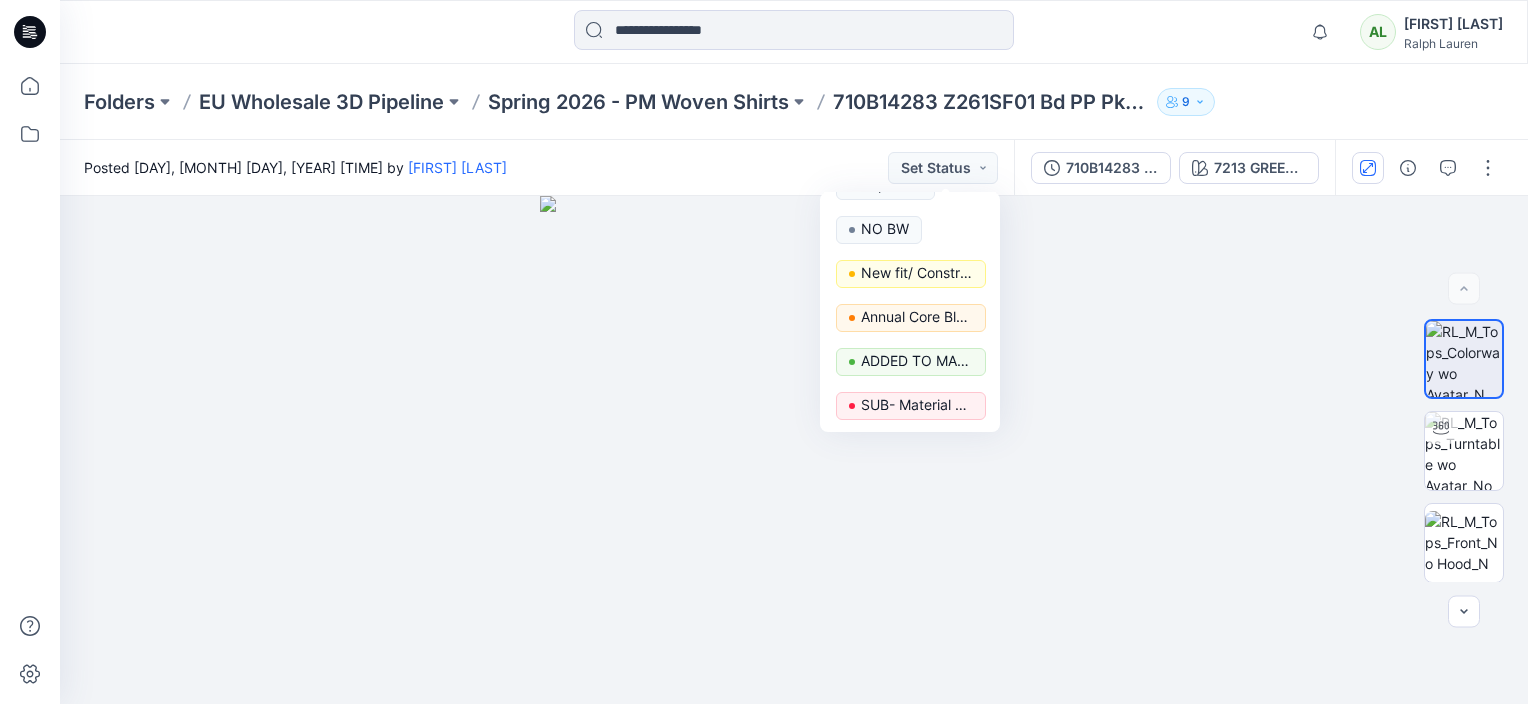 click on "Folders EU Wholesale 3D Pipeline Spring 2026 - PM Woven Shirts [NUMBER] Z261SF01 Bd PP Pkt Classic 9" at bounding box center (794, 102) 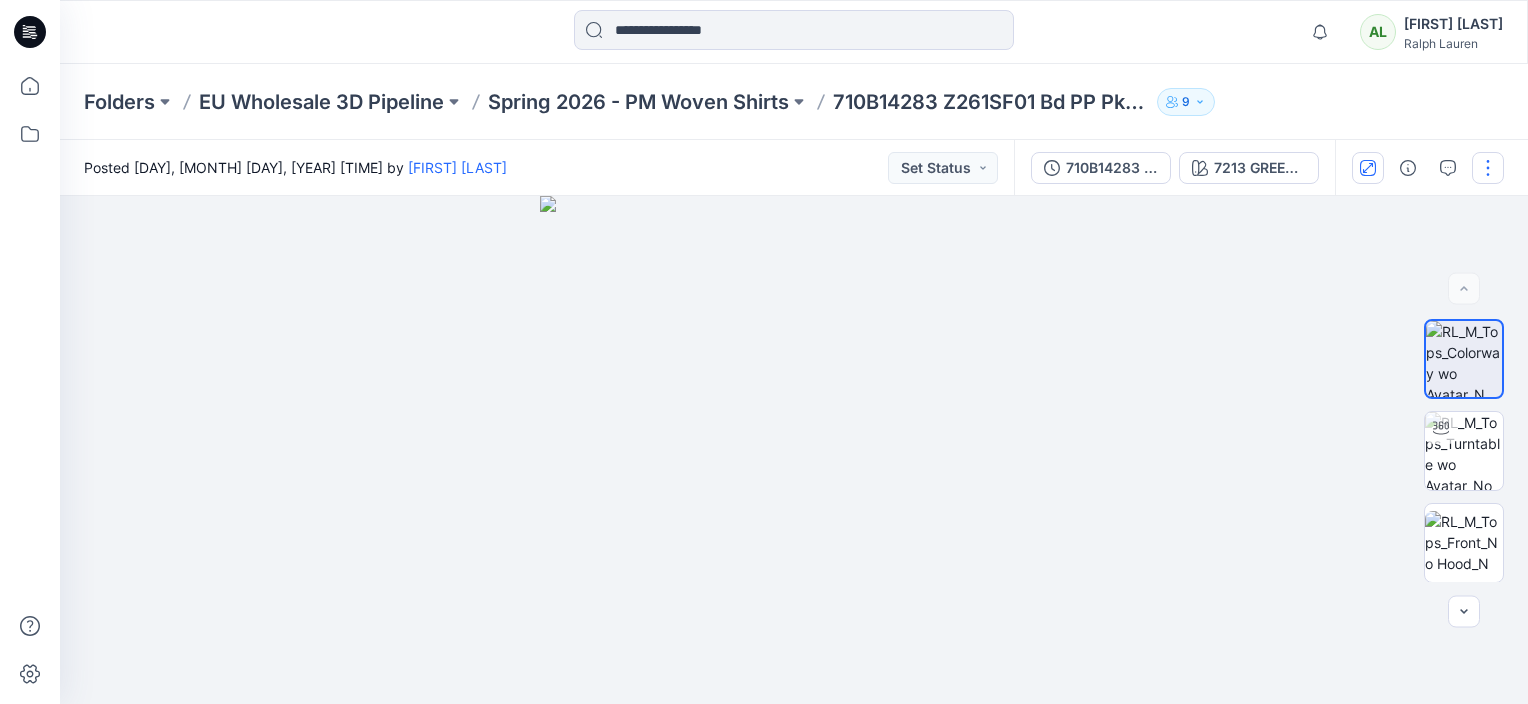 click at bounding box center [1488, 168] 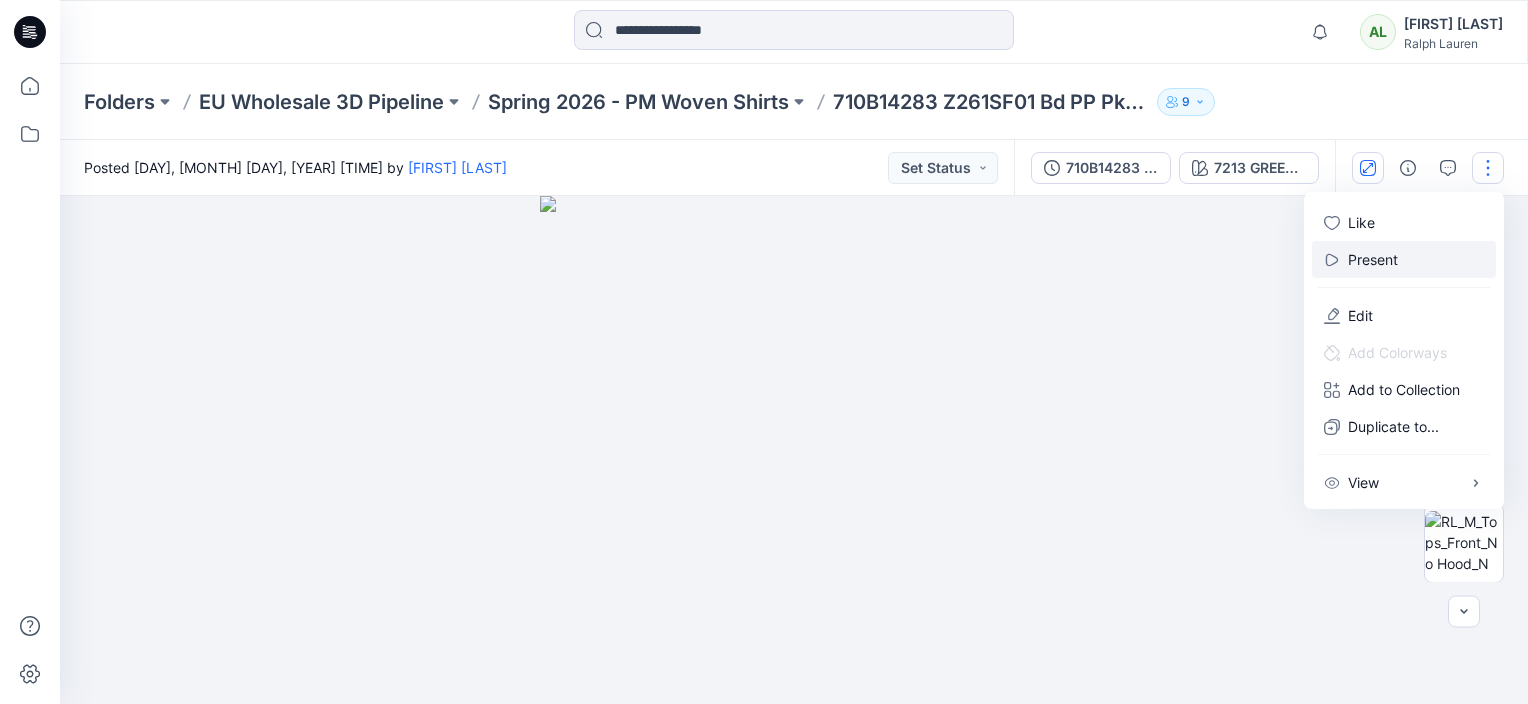 drag, startPoint x: 1494, startPoint y: 171, endPoint x: 1440, endPoint y: 259, distance: 103.24728 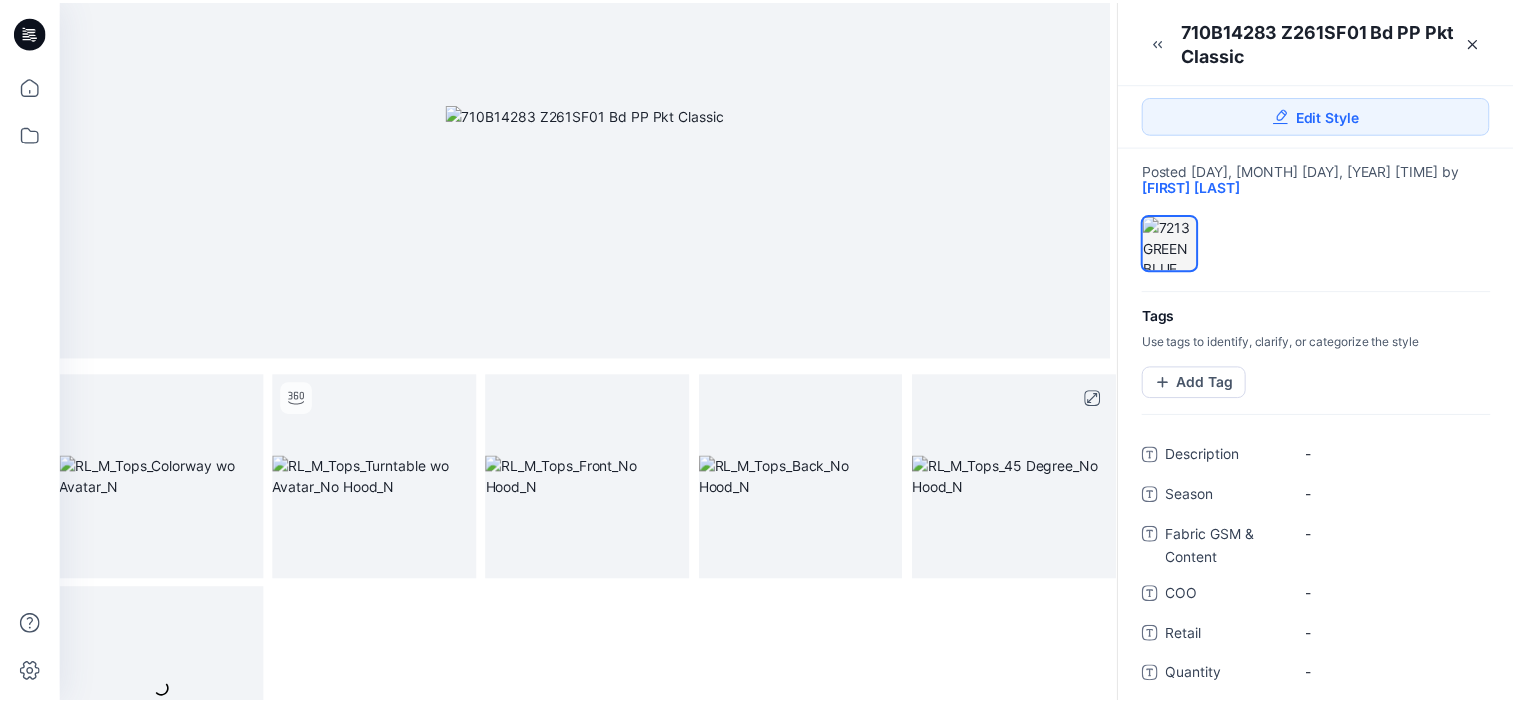 scroll, scrollTop: 0, scrollLeft: 0, axis: both 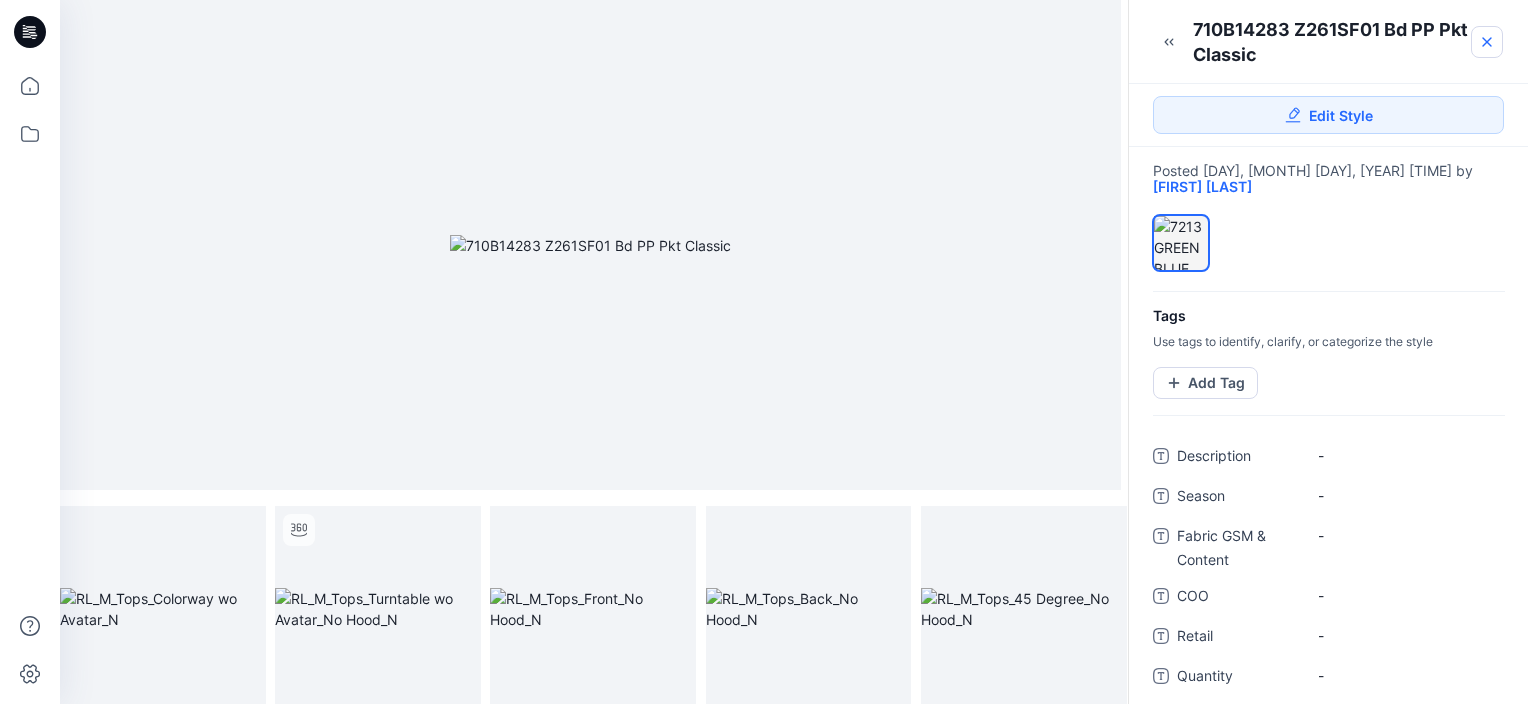click 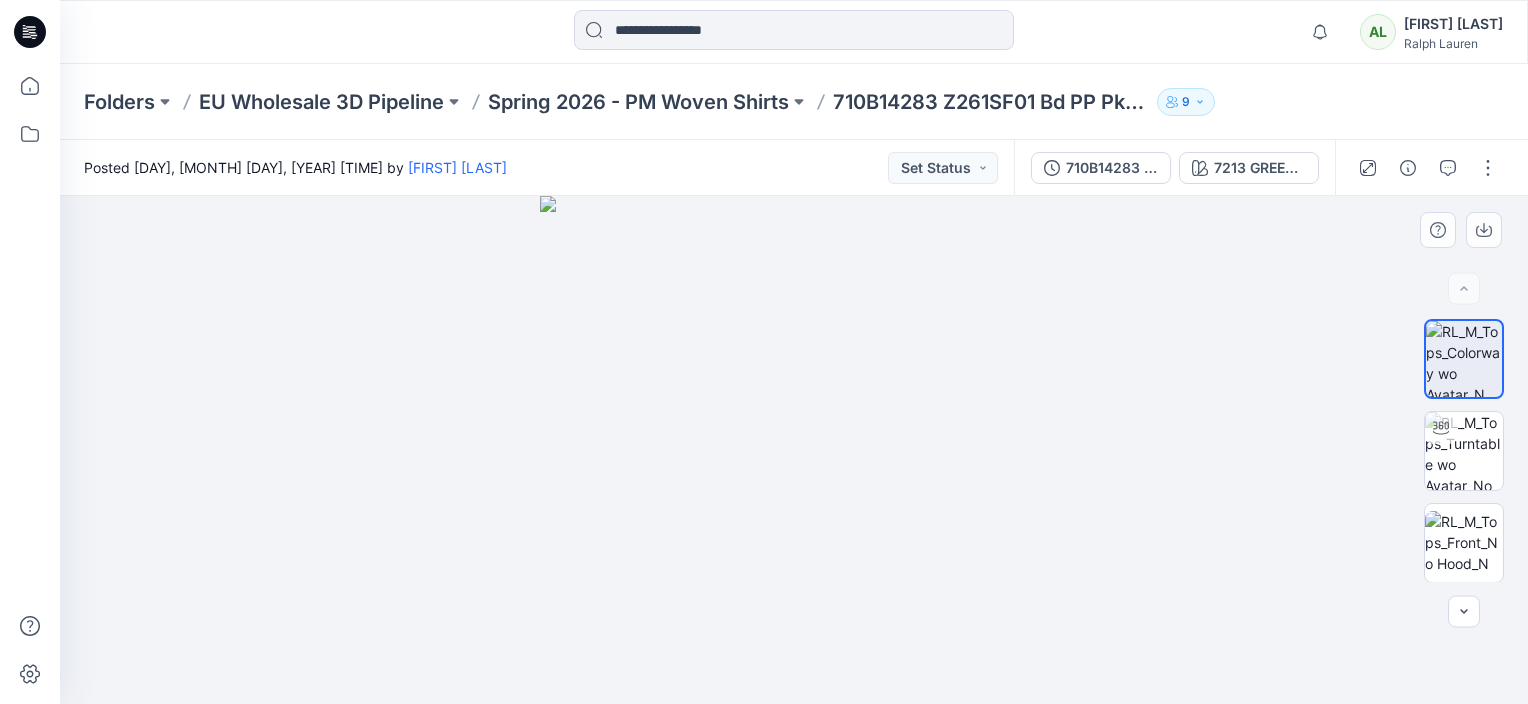 click at bounding box center (794, 450) 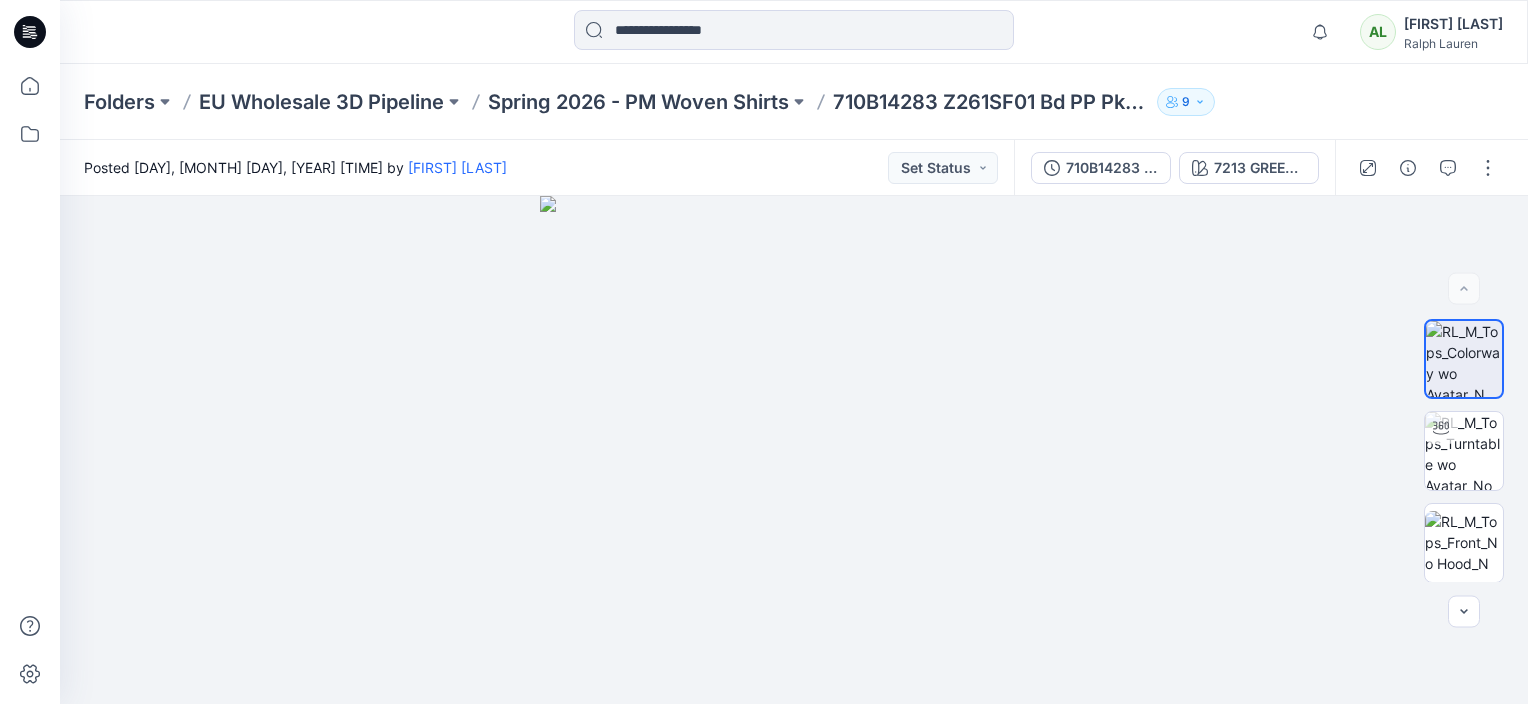 click 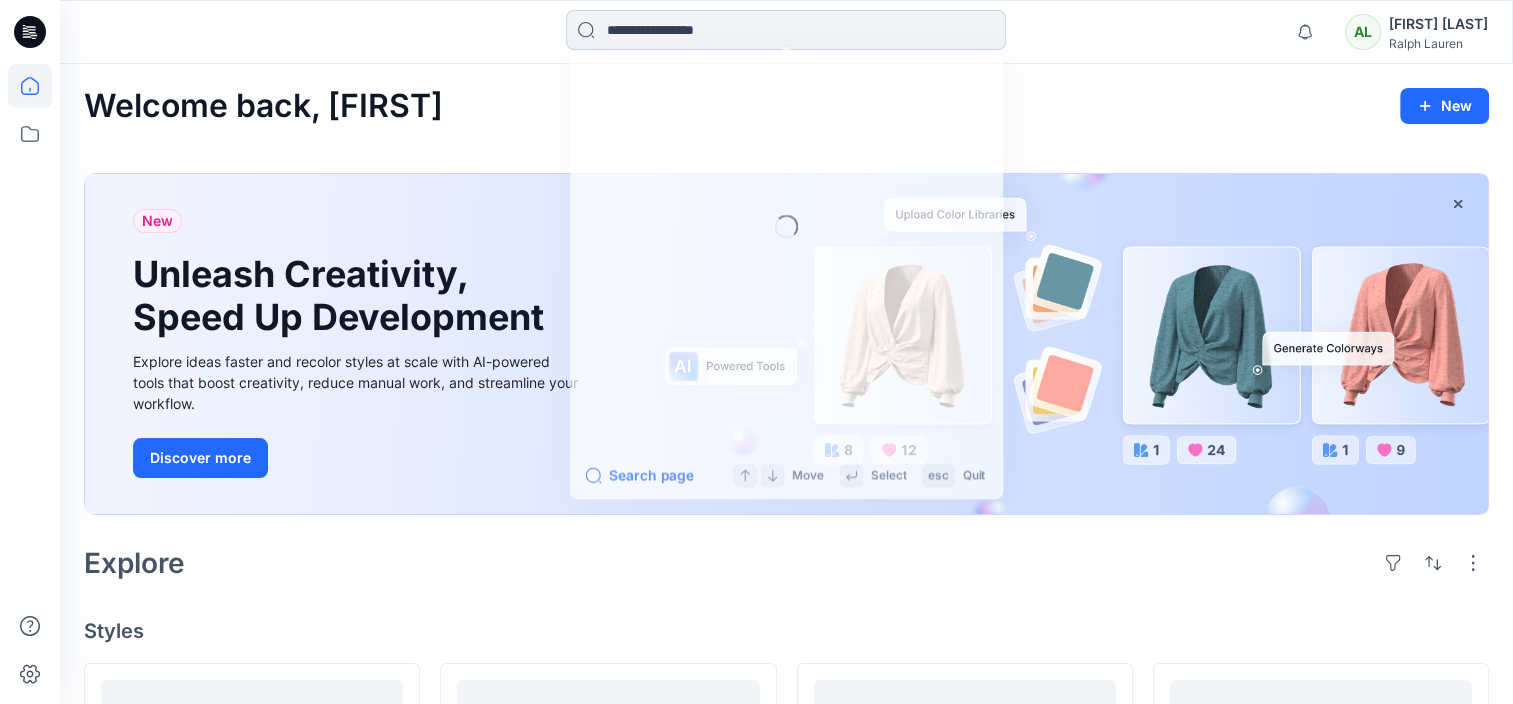 click at bounding box center (786, 30) 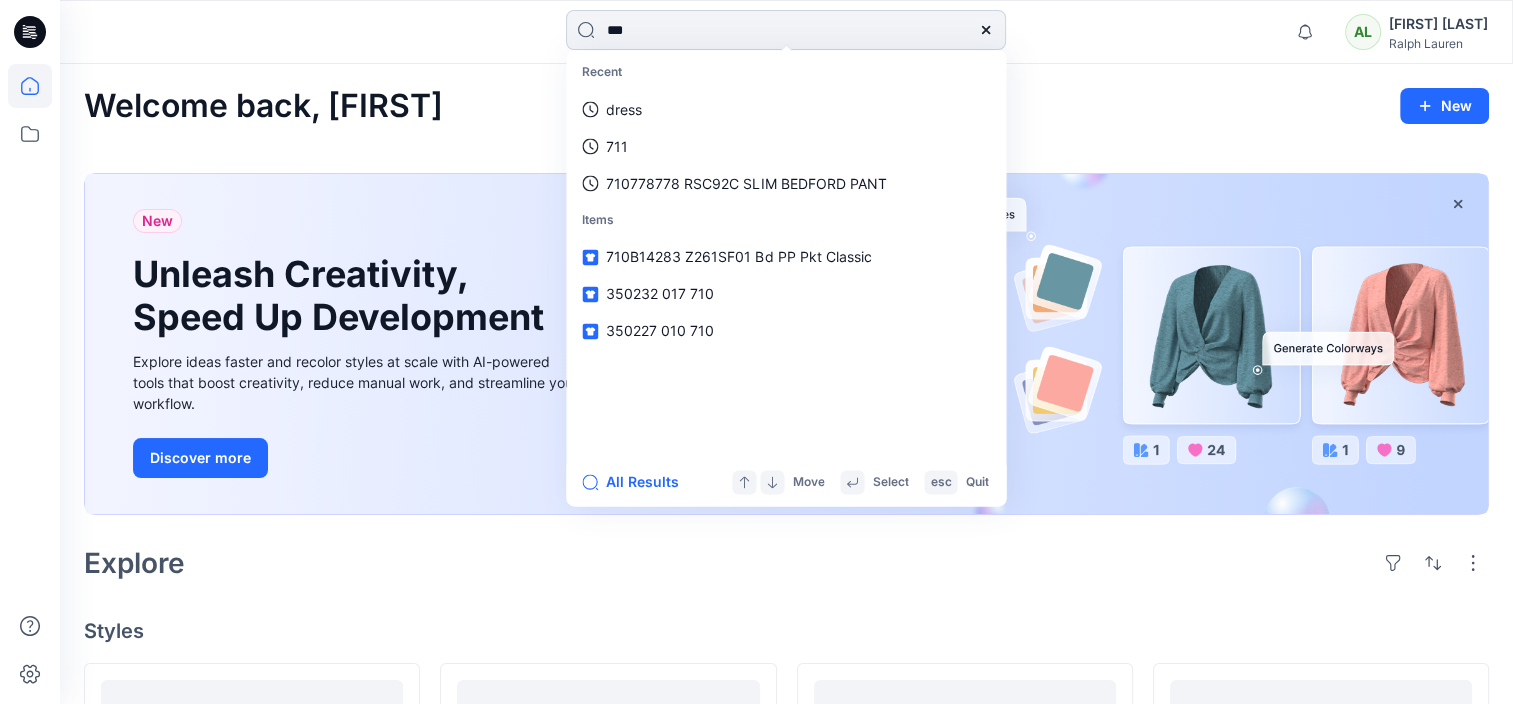 type on "****" 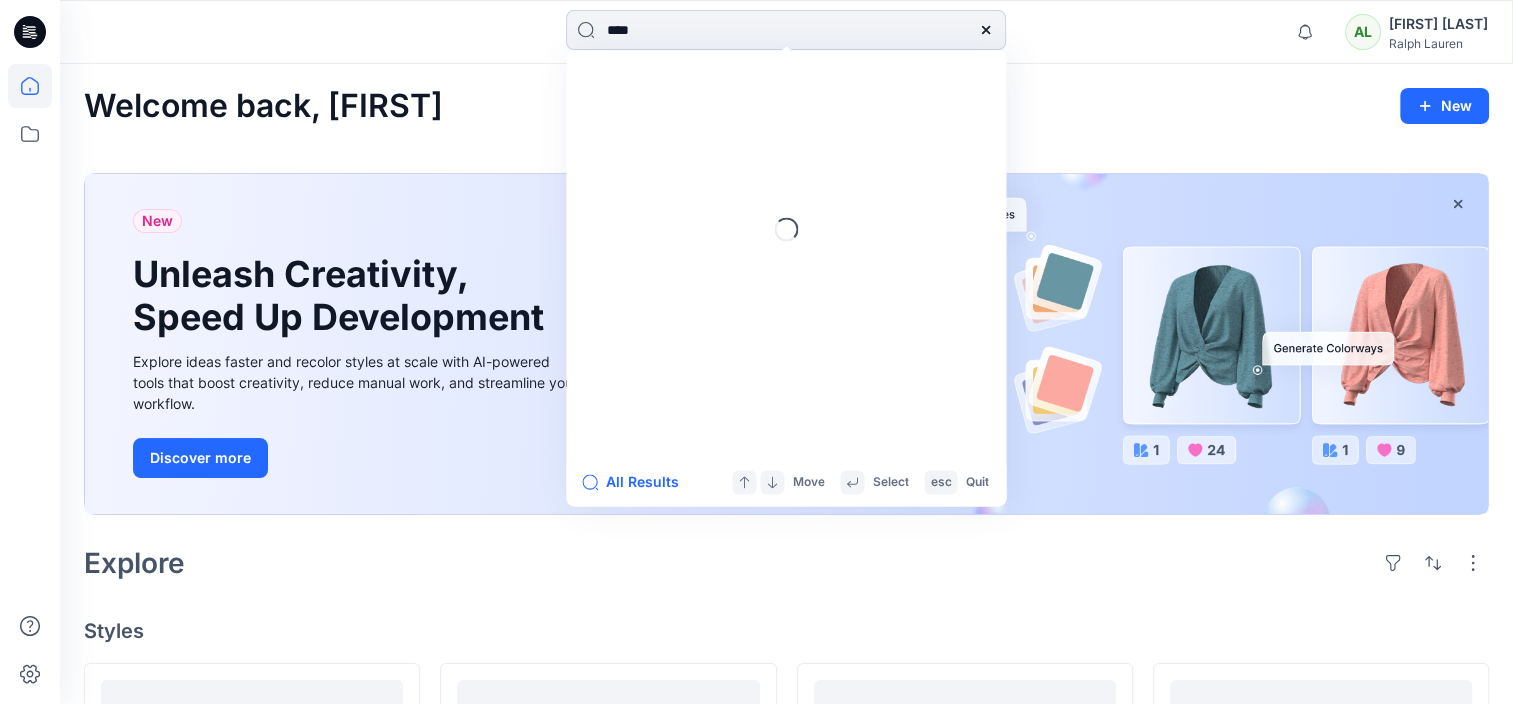 type 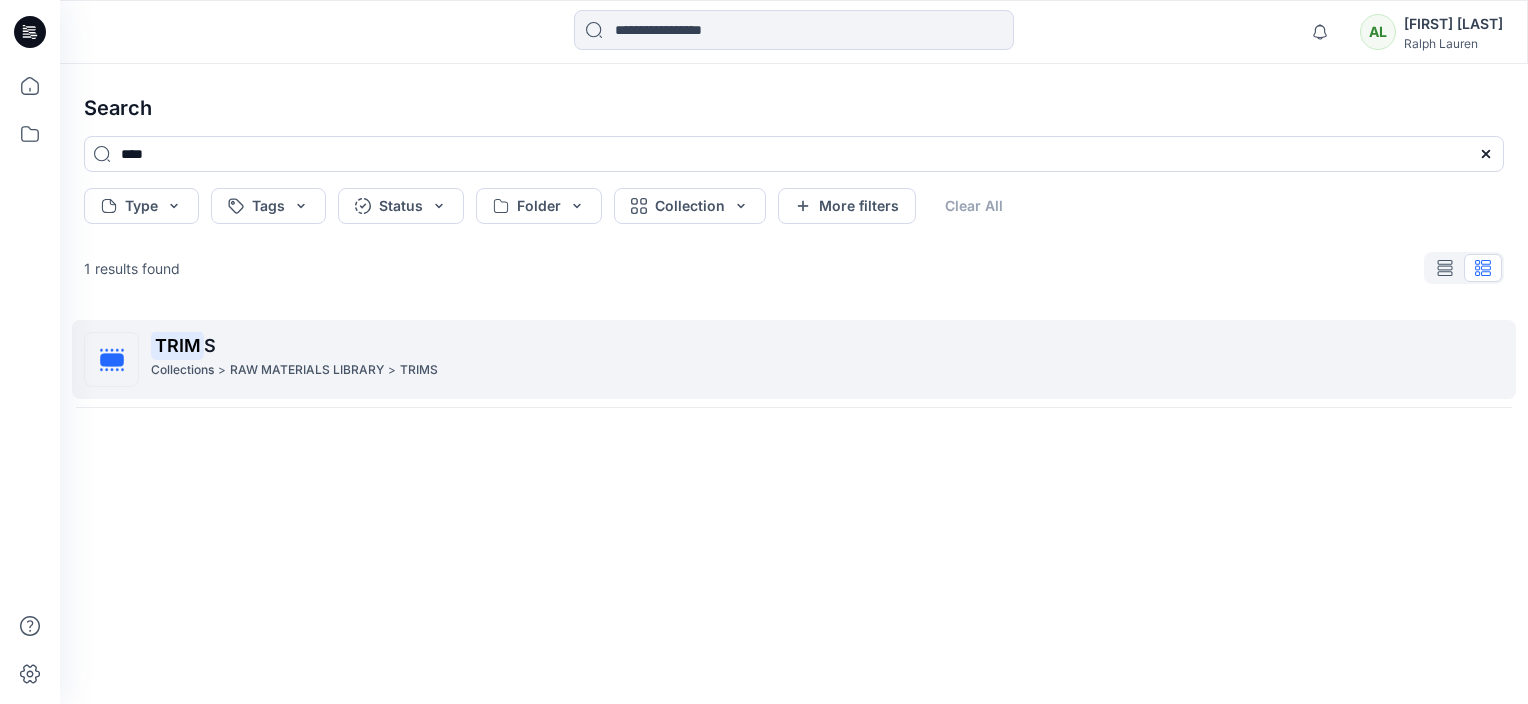 click on "RAW MATERIALS LIBRARY" at bounding box center [307, 370] 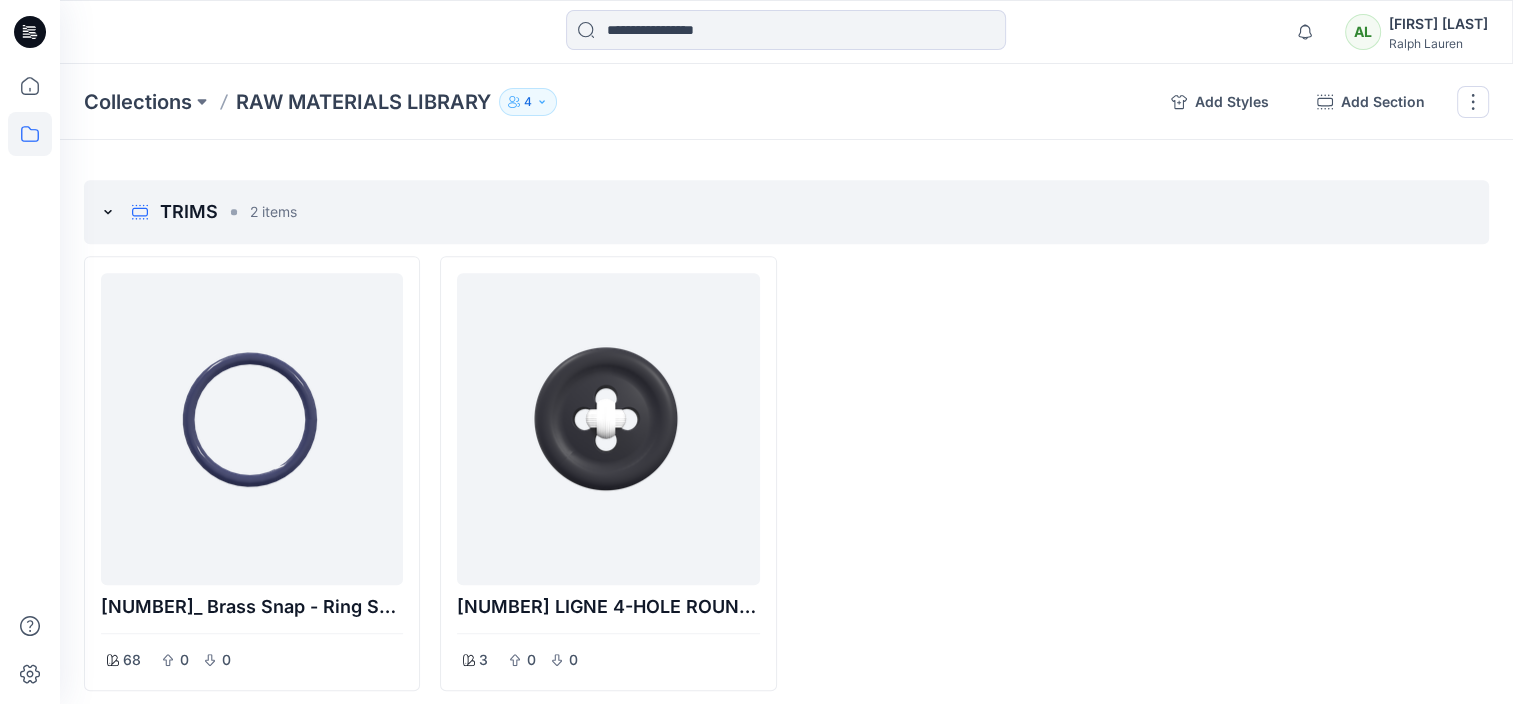 scroll, scrollTop: 944, scrollLeft: 0, axis: vertical 